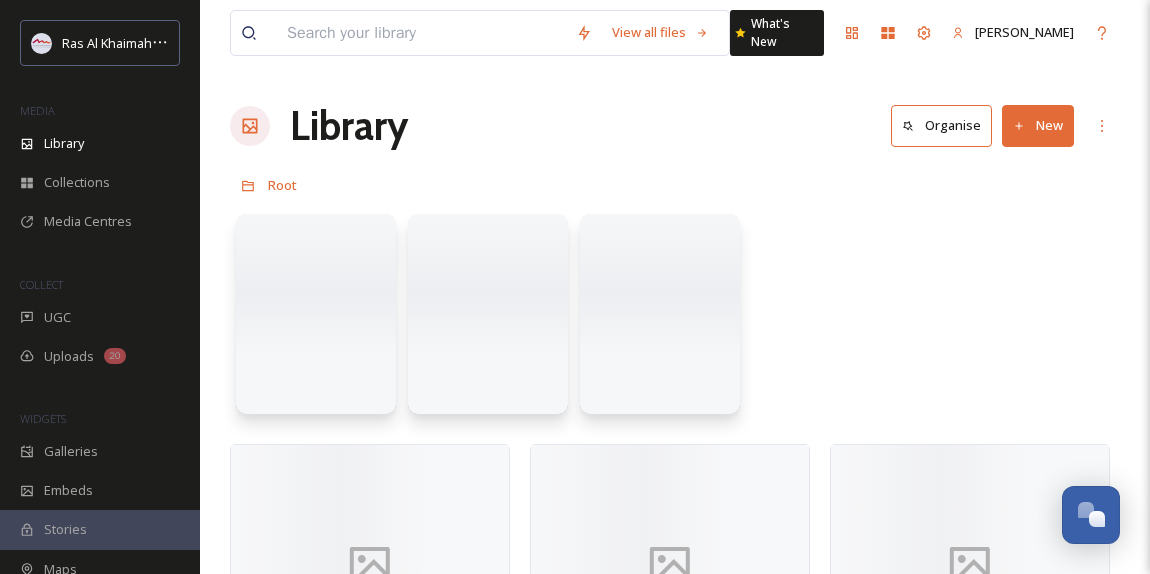 scroll, scrollTop: 0, scrollLeft: 0, axis: both 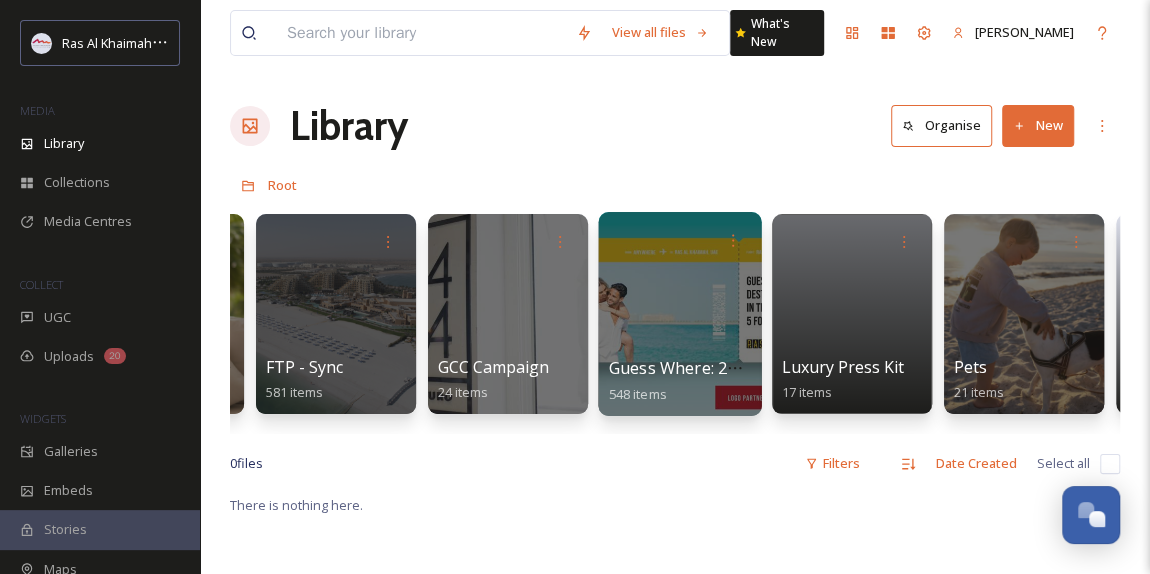 click at bounding box center (679, 314) 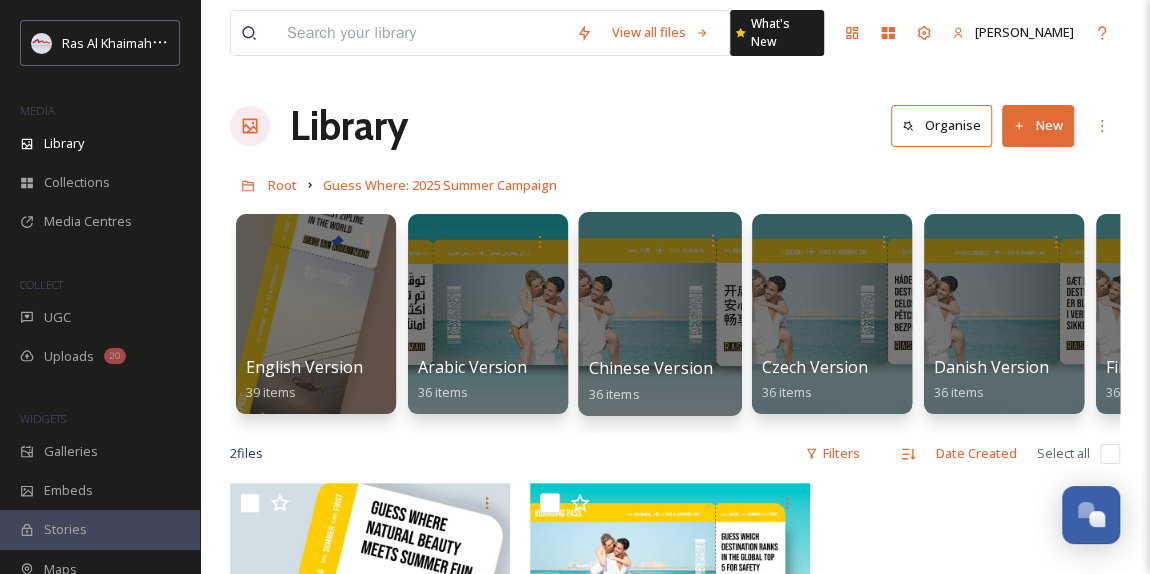 click at bounding box center (659, 314) 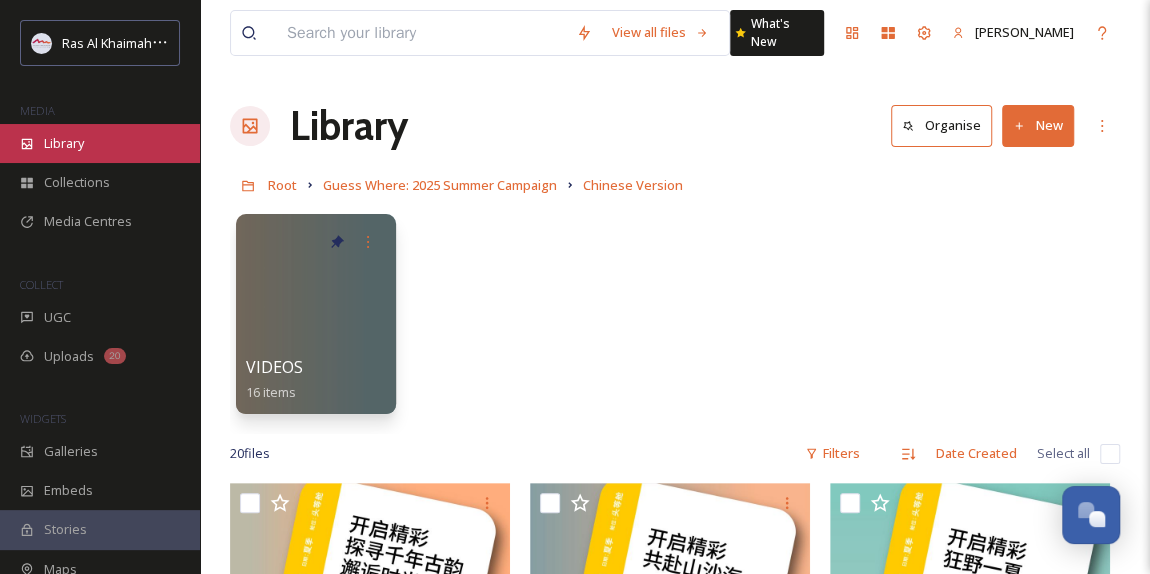 click on "Library" at bounding box center [64, 143] 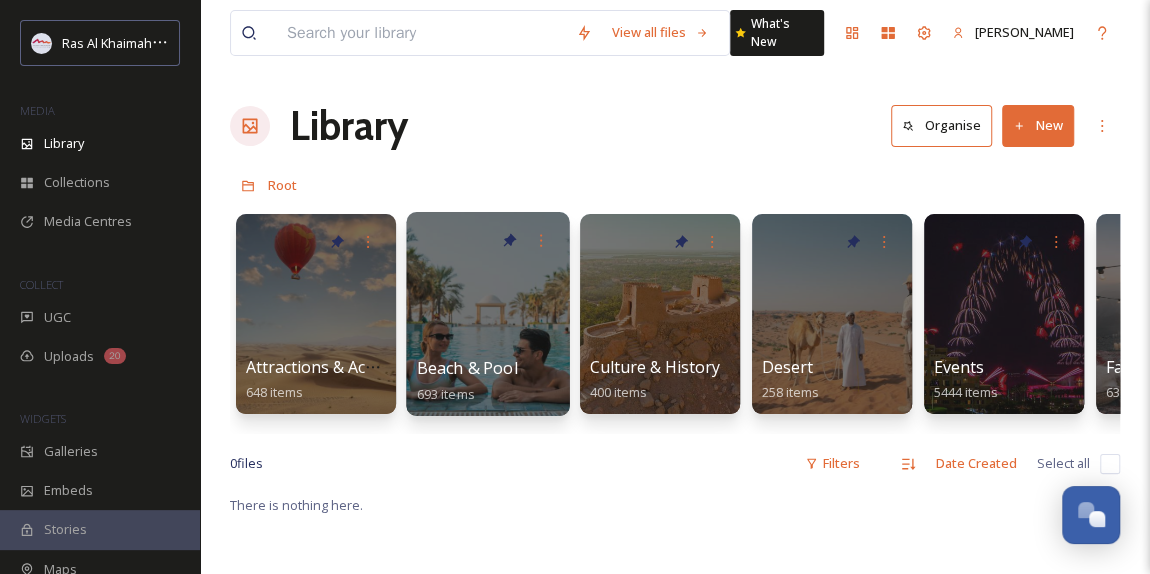 click at bounding box center [487, 314] 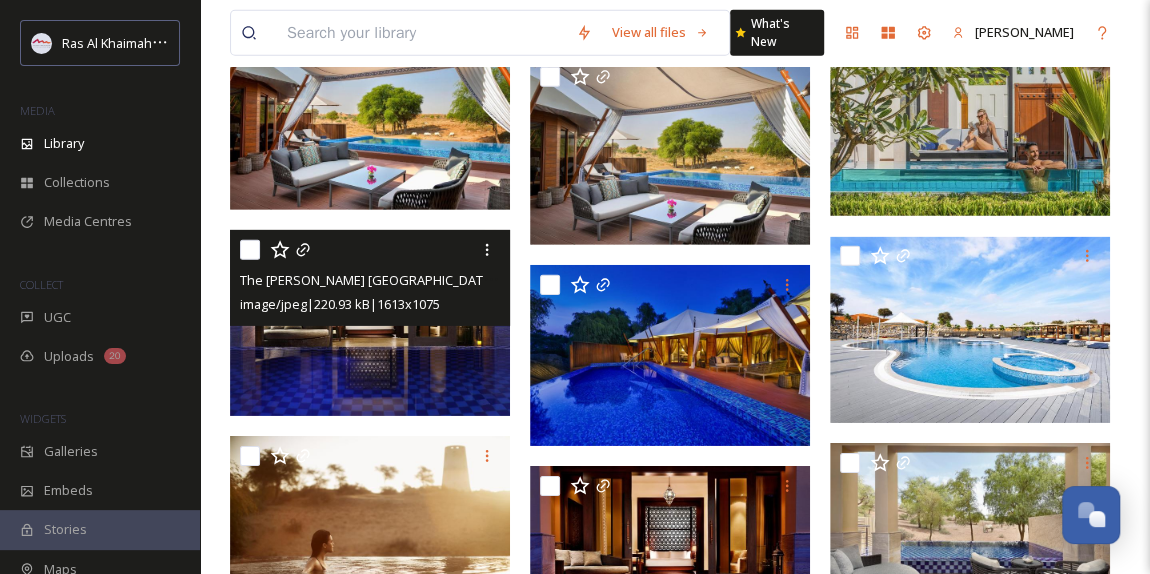 scroll, scrollTop: 3586, scrollLeft: 0, axis: vertical 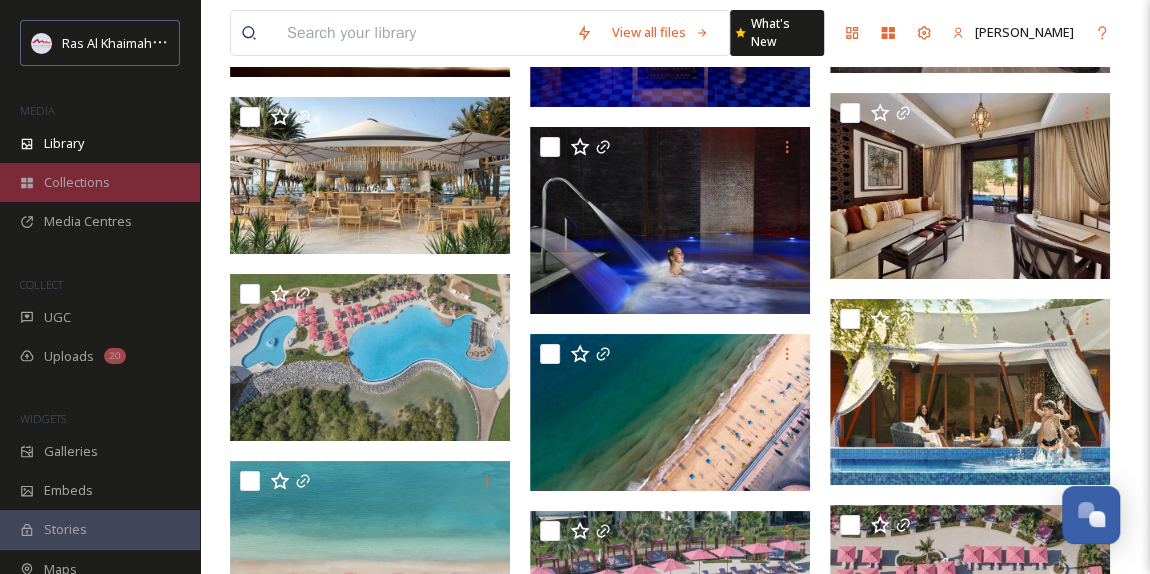 click on "Collections" at bounding box center (77, 182) 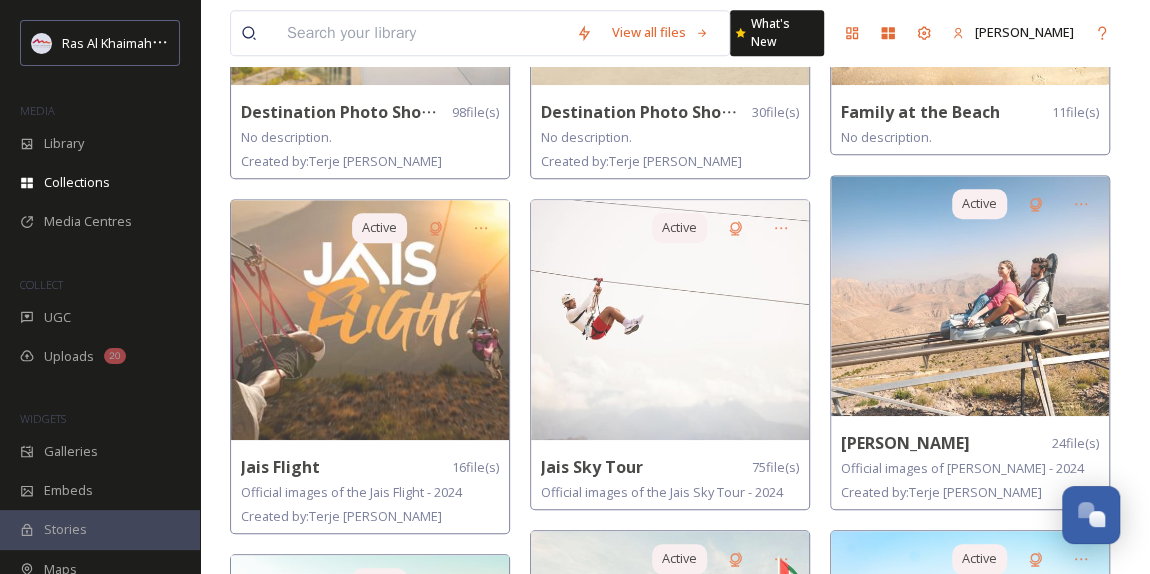 scroll, scrollTop: 454, scrollLeft: 0, axis: vertical 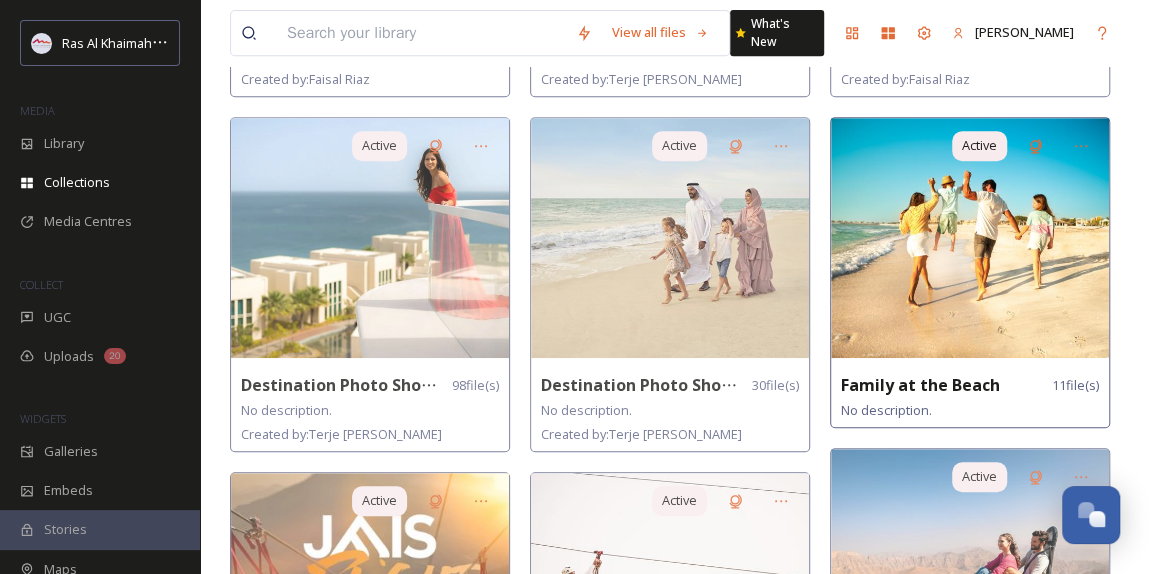 click at bounding box center [970, 238] 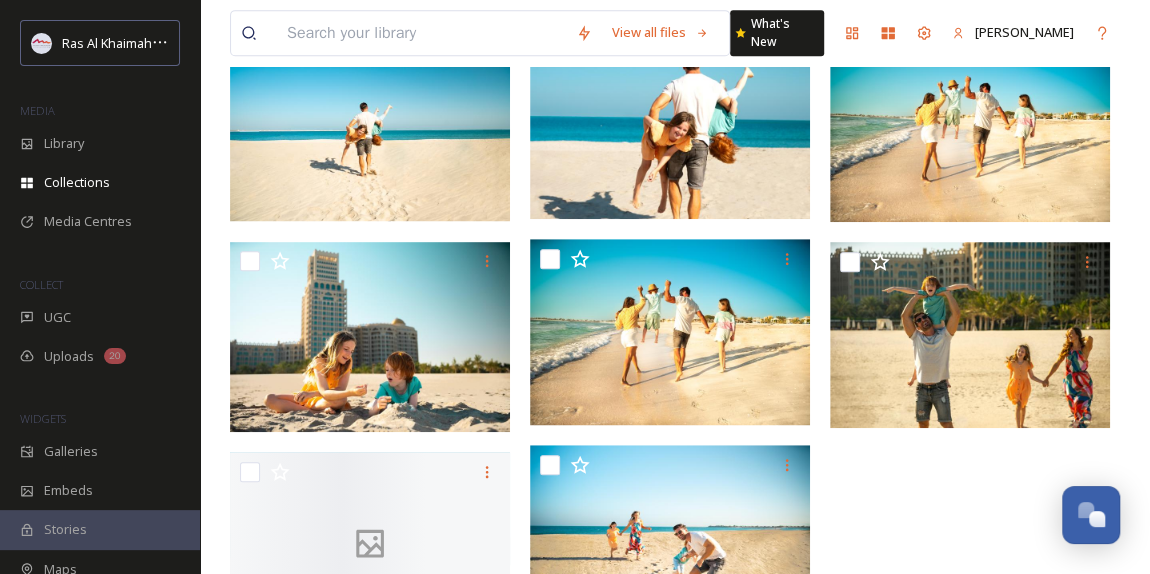 scroll, scrollTop: 545, scrollLeft: 0, axis: vertical 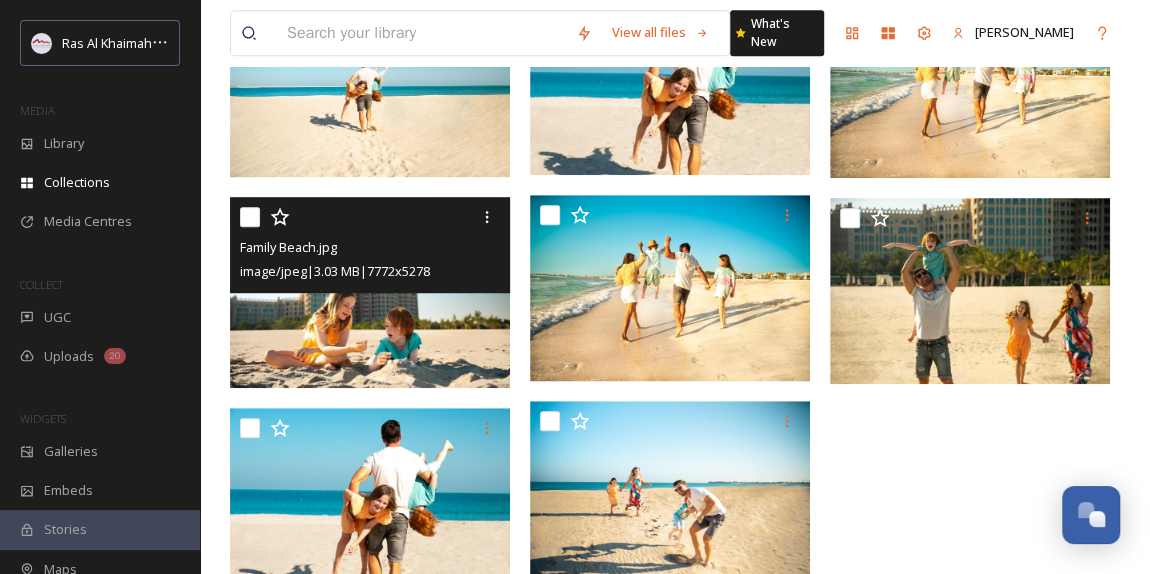 click at bounding box center [370, 293] 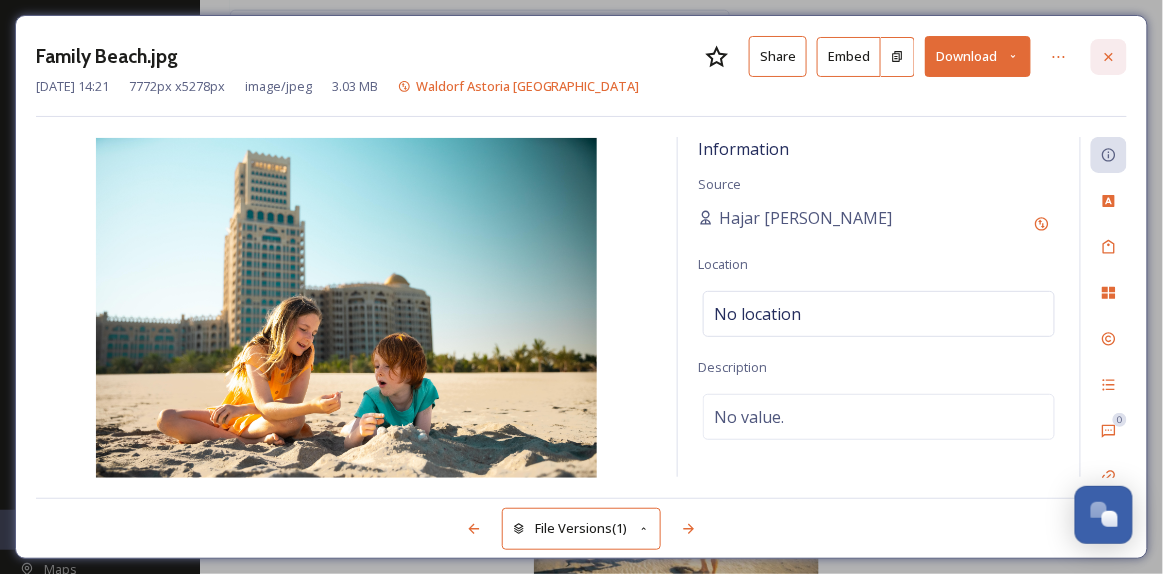 click 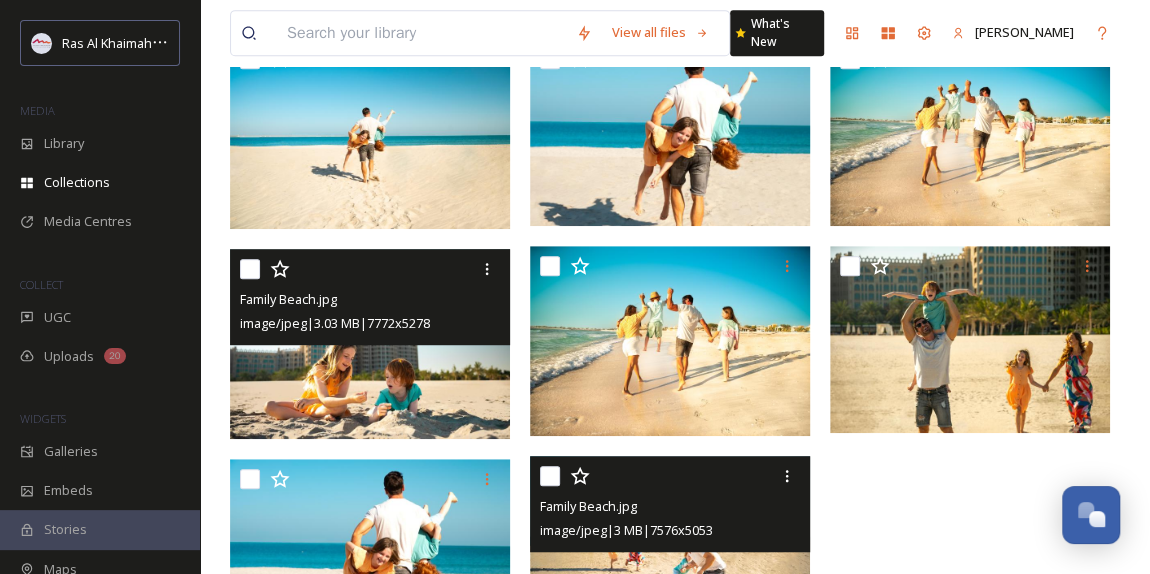 scroll, scrollTop: 308, scrollLeft: 0, axis: vertical 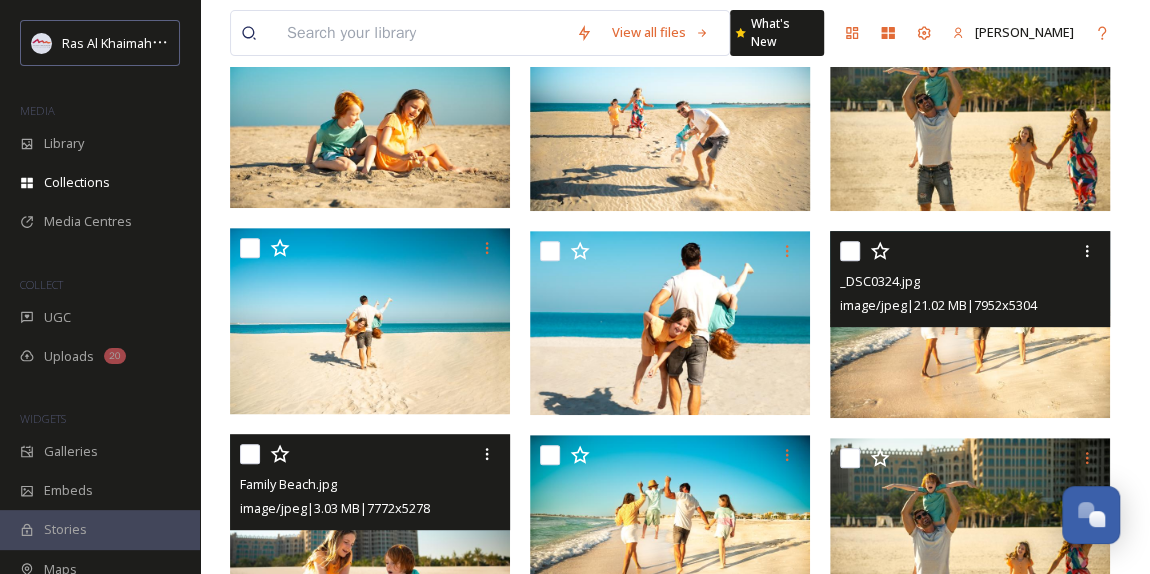 click at bounding box center (970, 324) 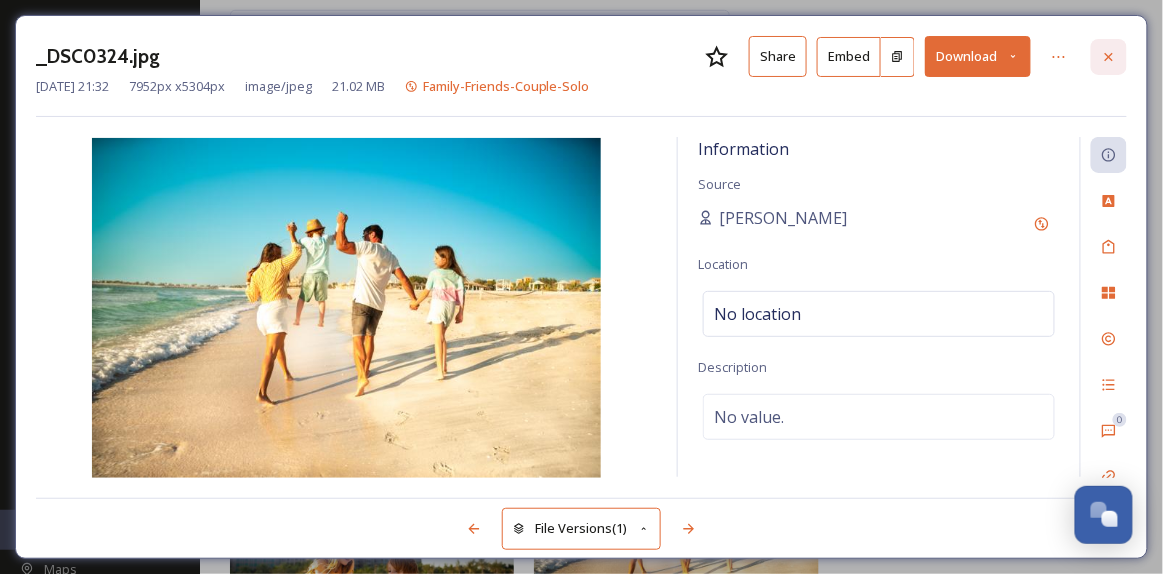 click 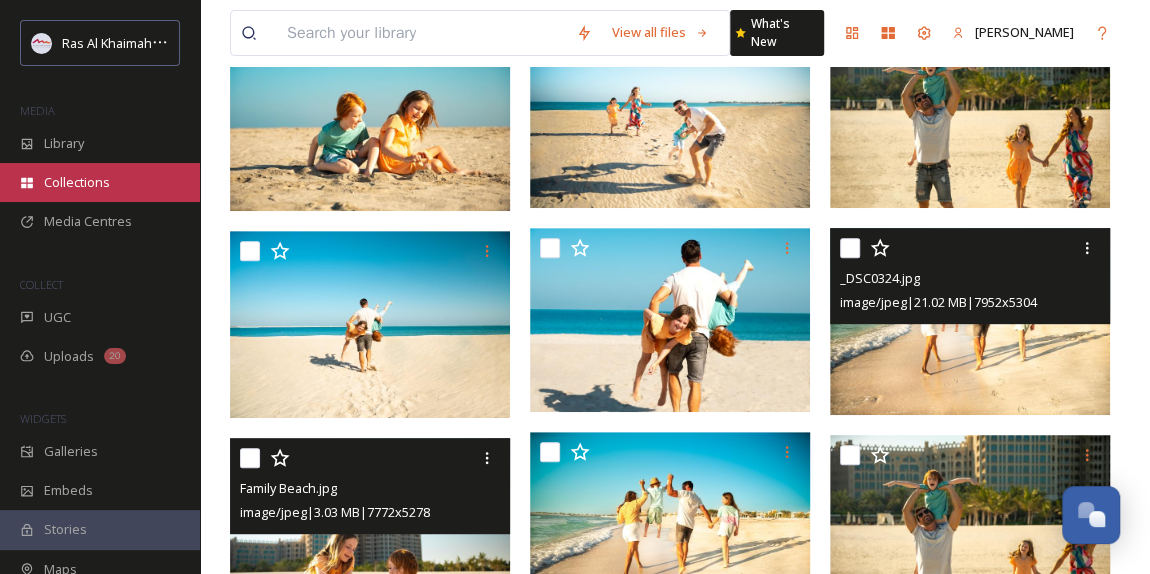 click on "Collections" at bounding box center (77, 182) 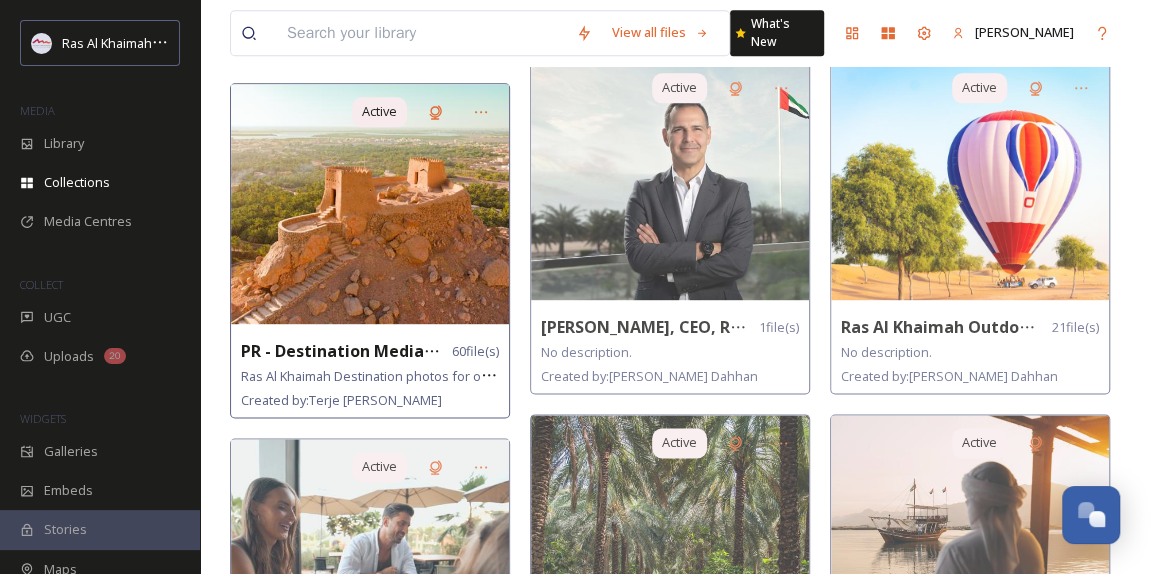 scroll, scrollTop: 1181, scrollLeft: 0, axis: vertical 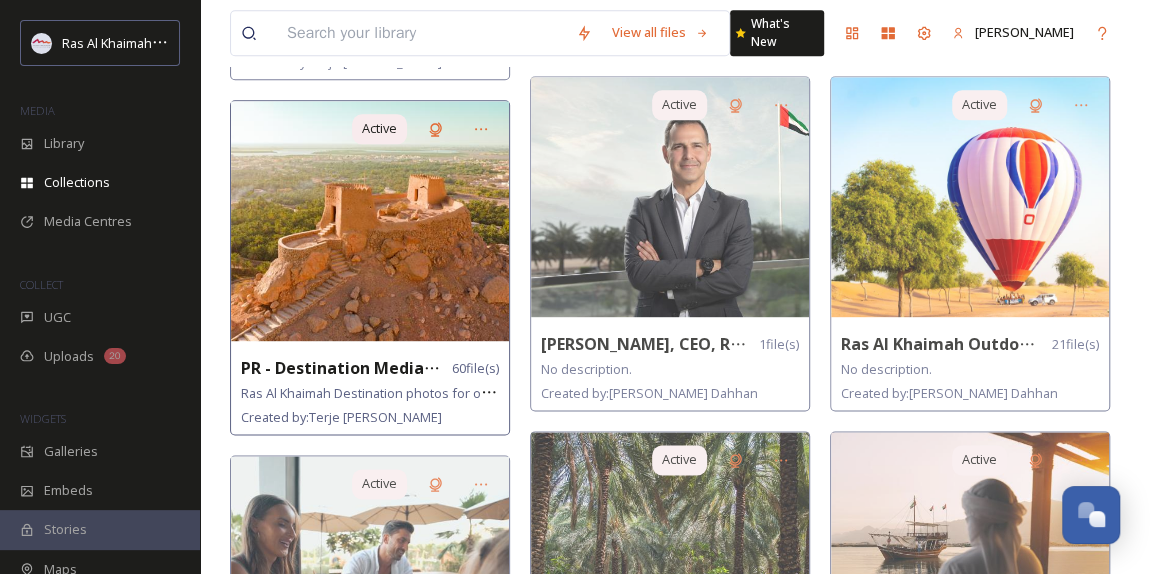 click at bounding box center (370, 221) 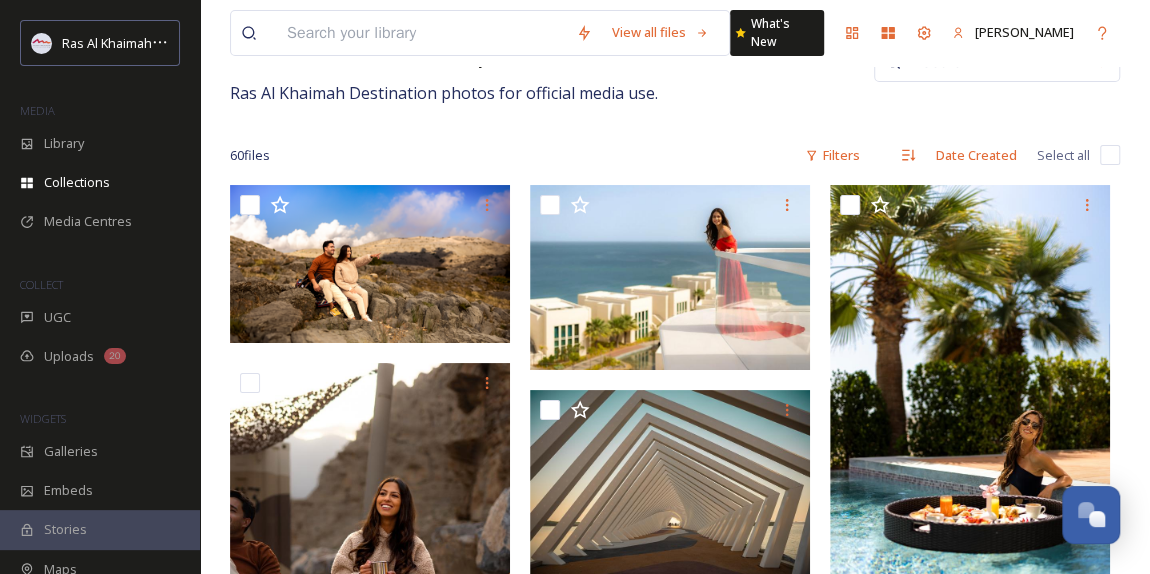 scroll, scrollTop: 272, scrollLeft: 0, axis: vertical 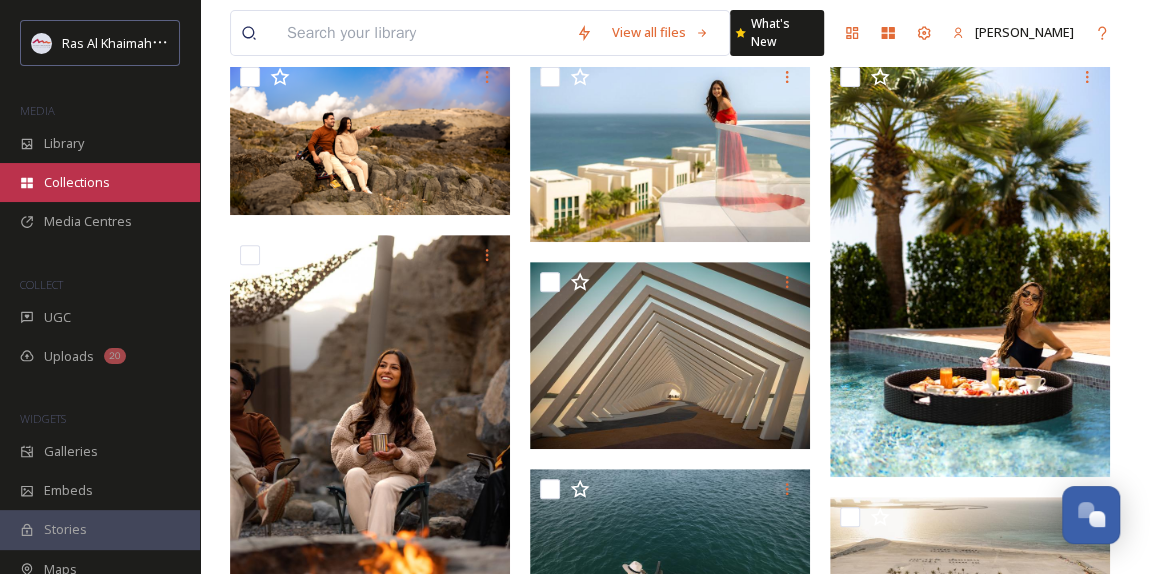 click on "Collections" at bounding box center [77, 182] 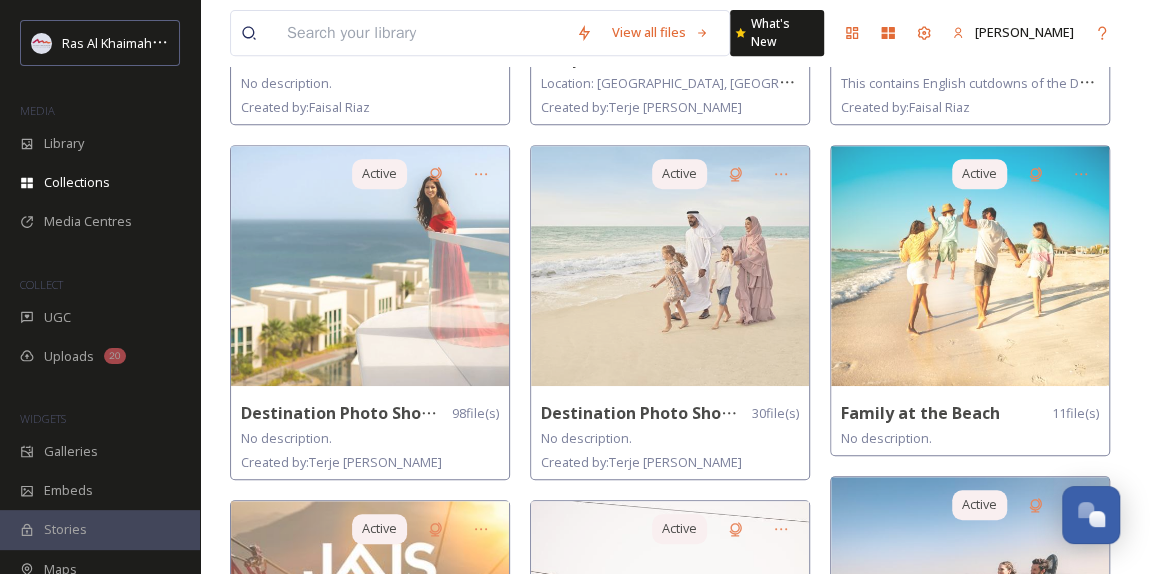 scroll, scrollTop: 454, scrollLeft: 0, axis: vertical 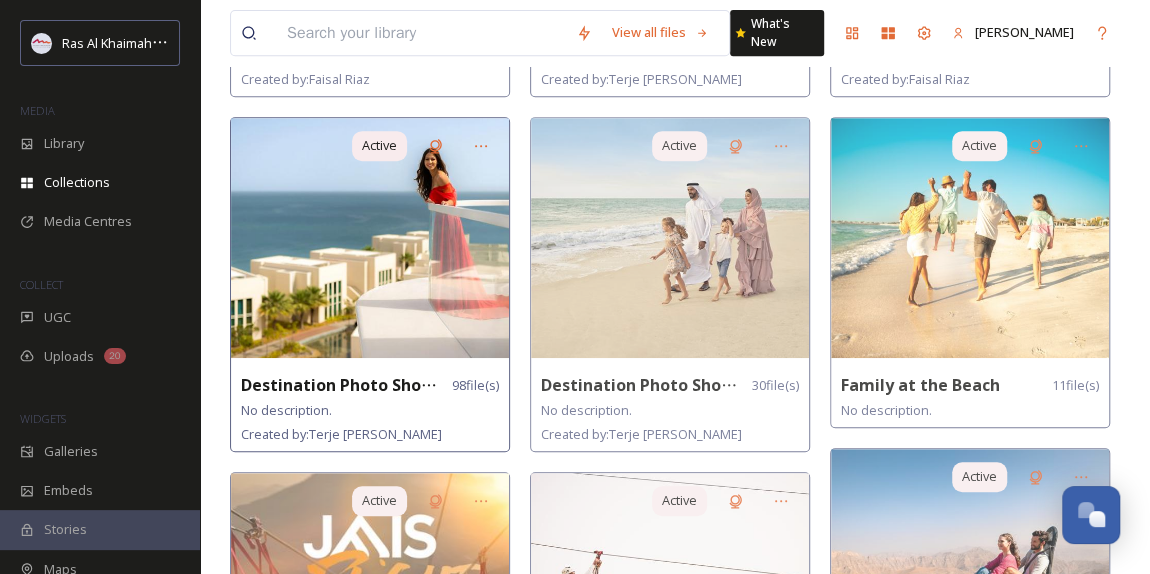 click at bounding box center (370, 238) 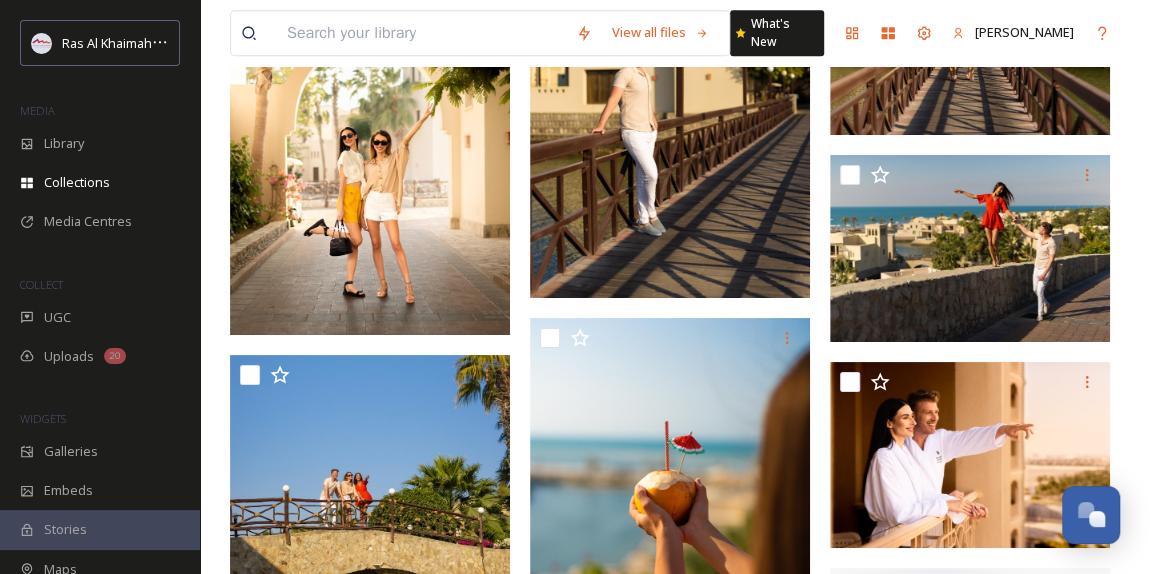 scroll, scrollTop: 4818, scrollLeft: 0, axis: vertical 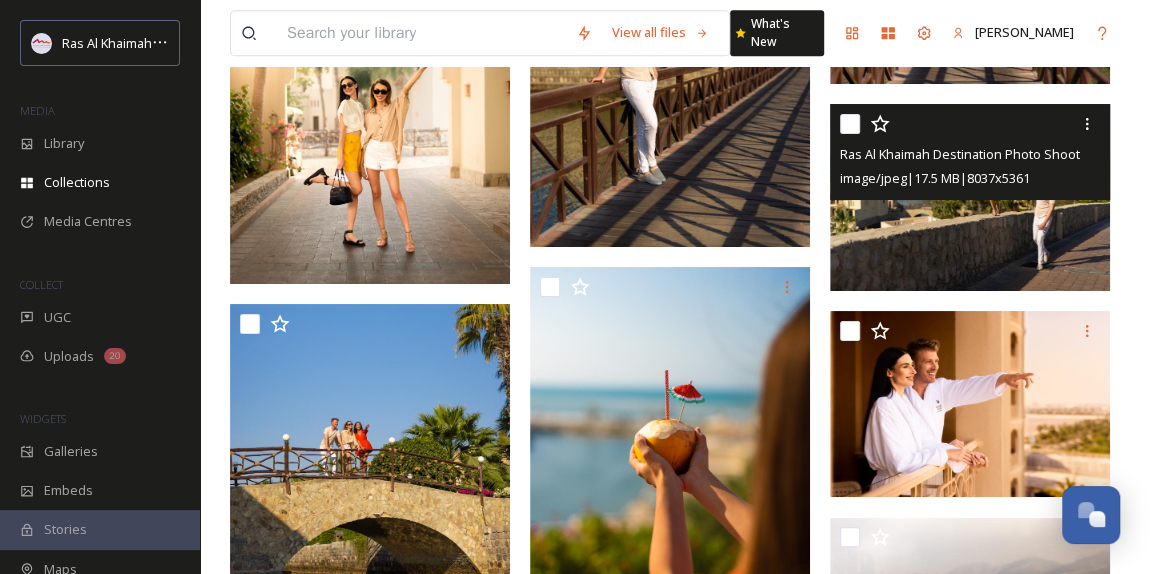 click at bounding box center [970, 197] 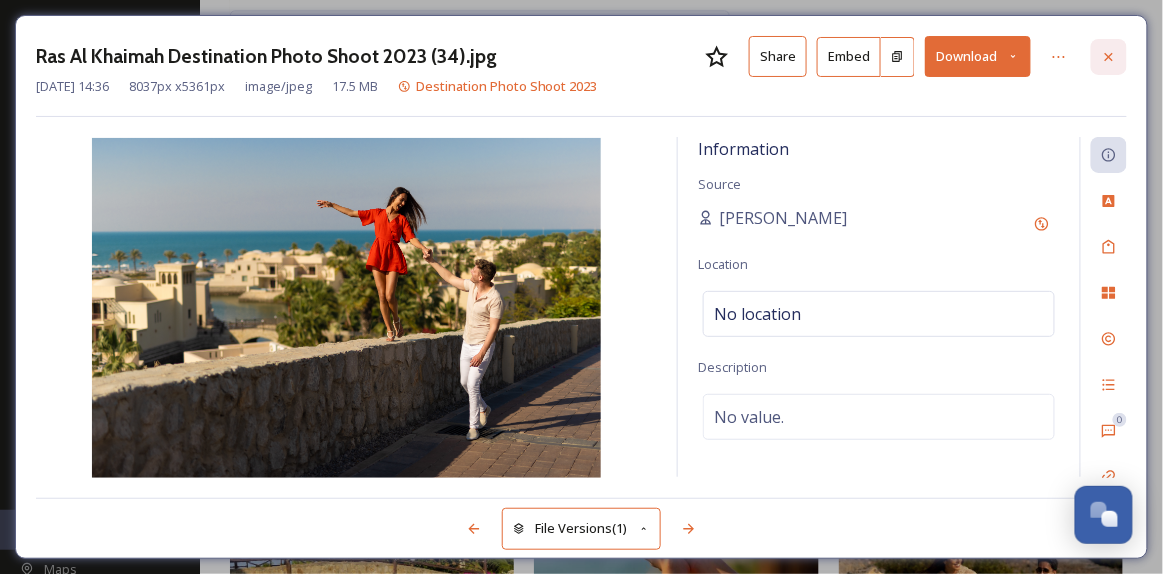 click at bounding box center [1109, 57] 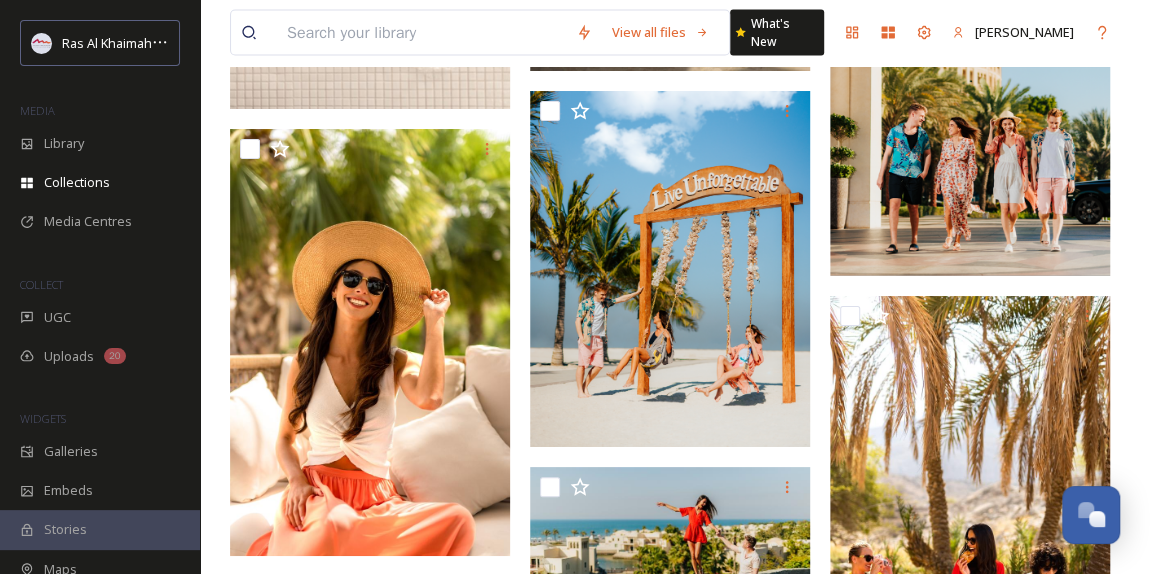 scroll, scrollTop: 9486, scrollLeft: 0, axis: vertical 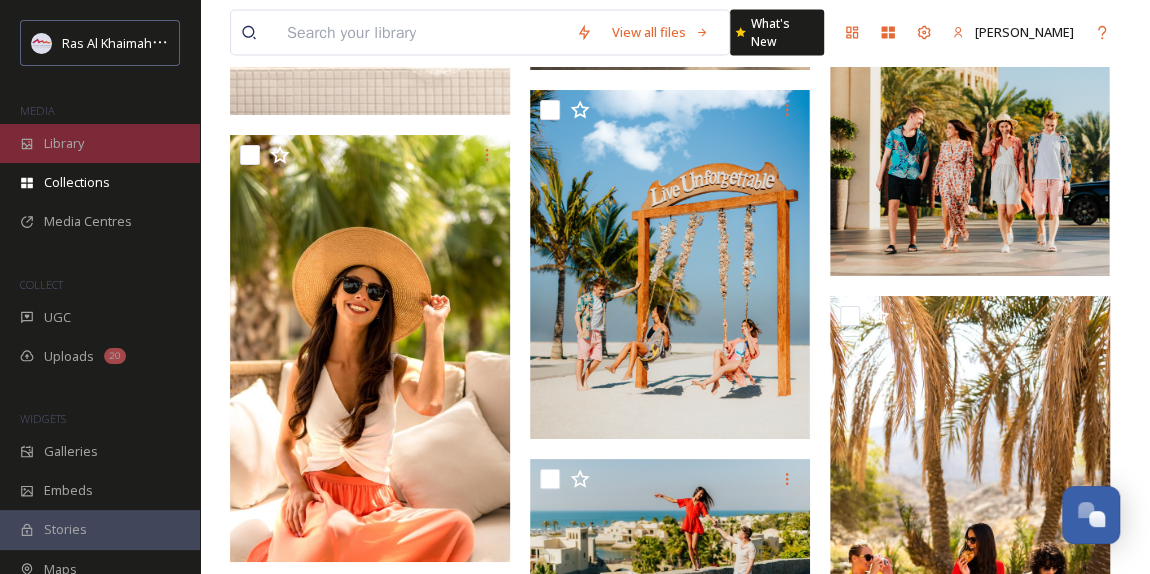 click on "Library" at bounding box center (64, 143) 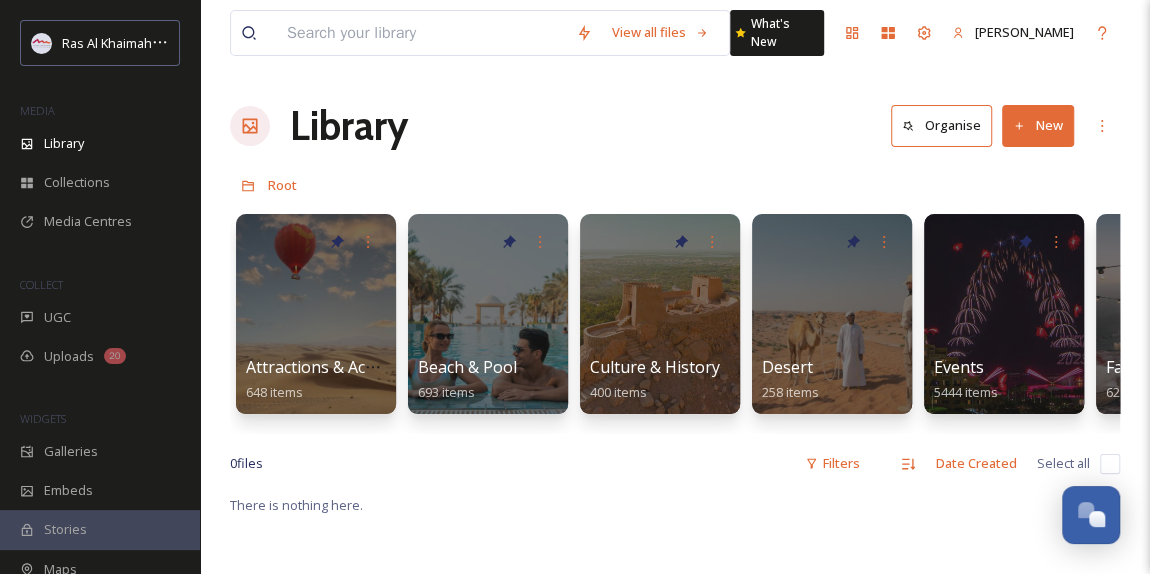 click at bounding box center [421, 33] 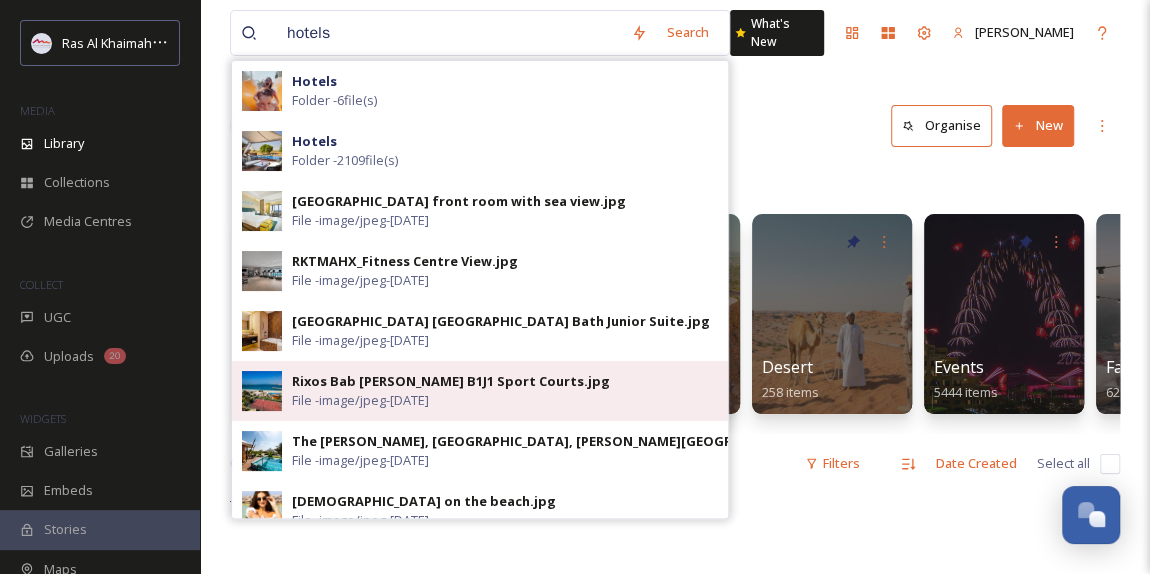 type on "hotels" 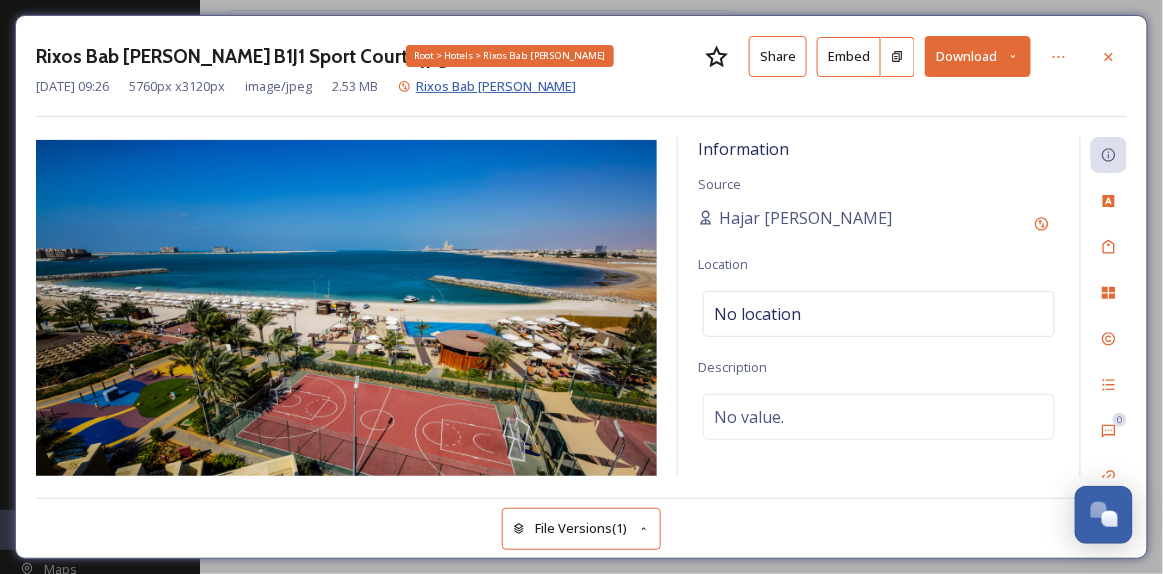click on "Rixos Bab [PERSON_NAME]" at bounding box center (496, 86) 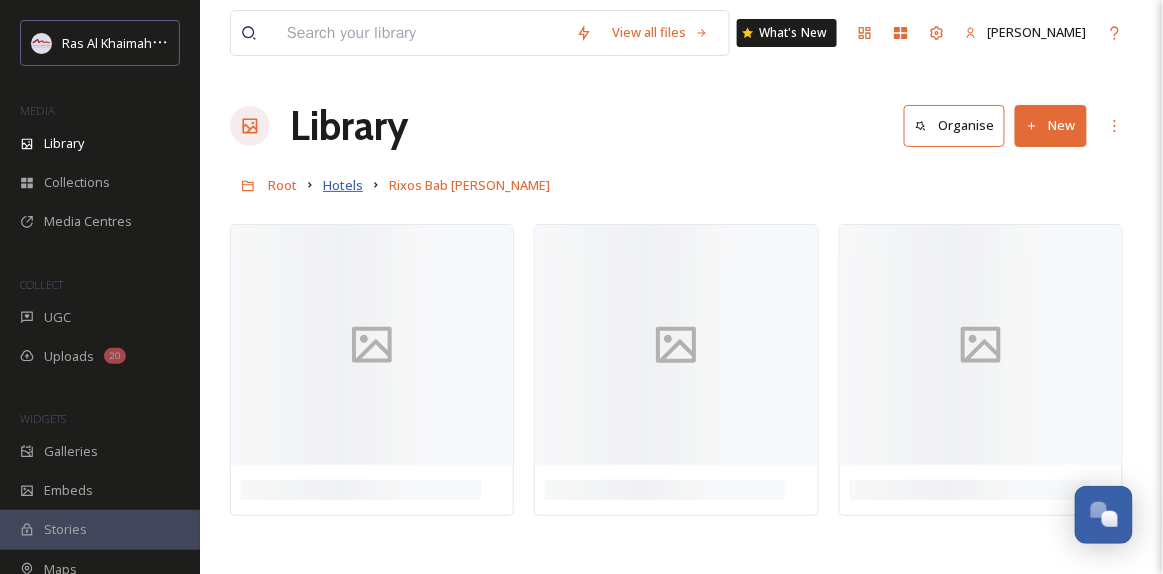 click on "Hotels" at bounding box center (343, 185) 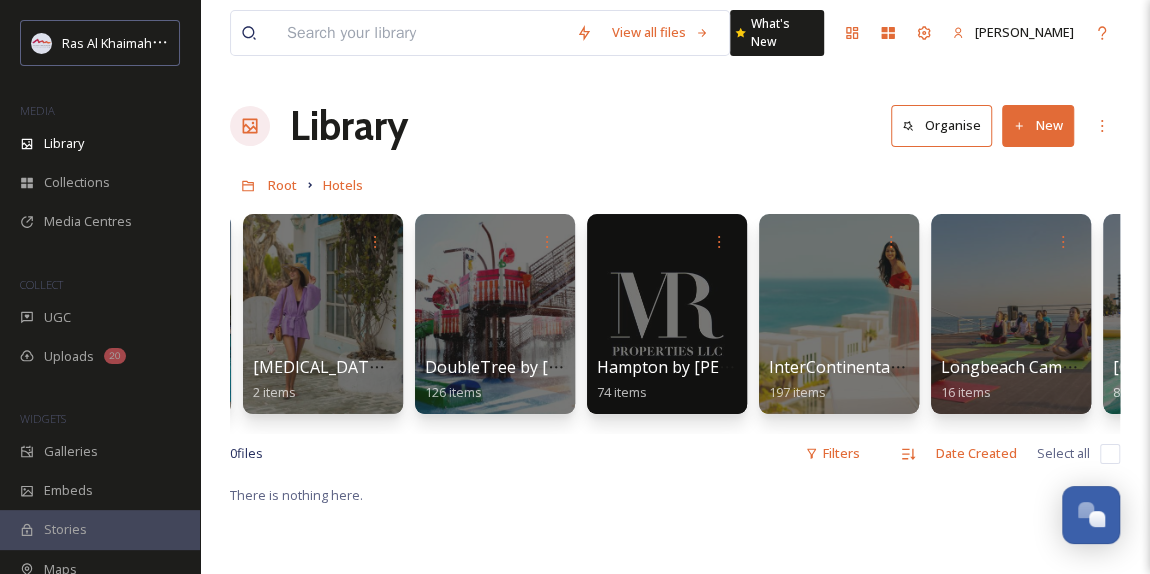 scroll, scrollTop: 0, scrollLeft: 869, axis: horizontal 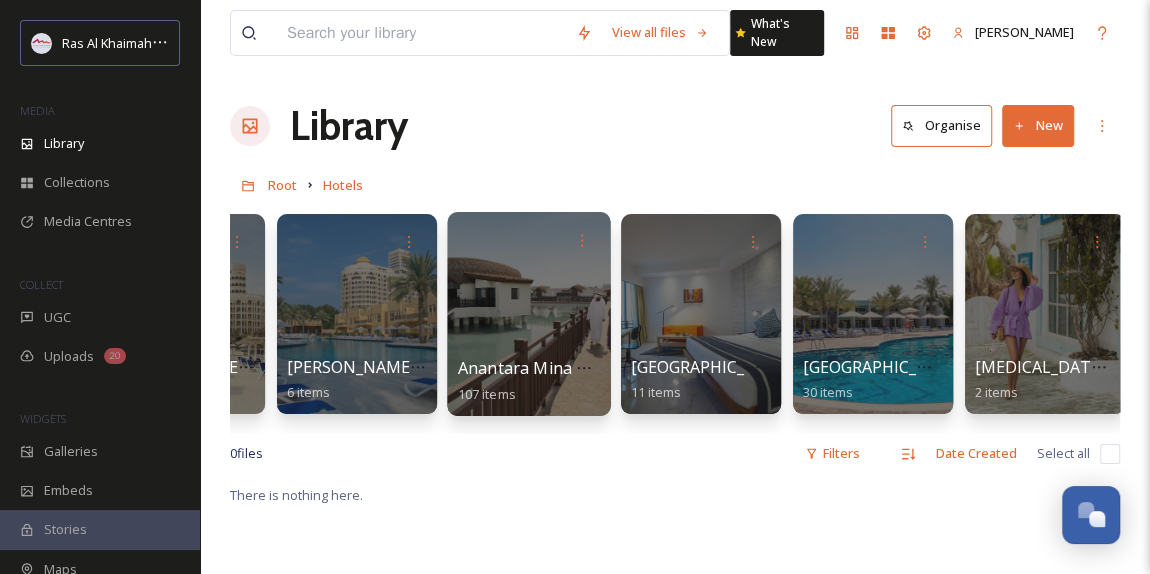 click at bounding box center [528, 314] 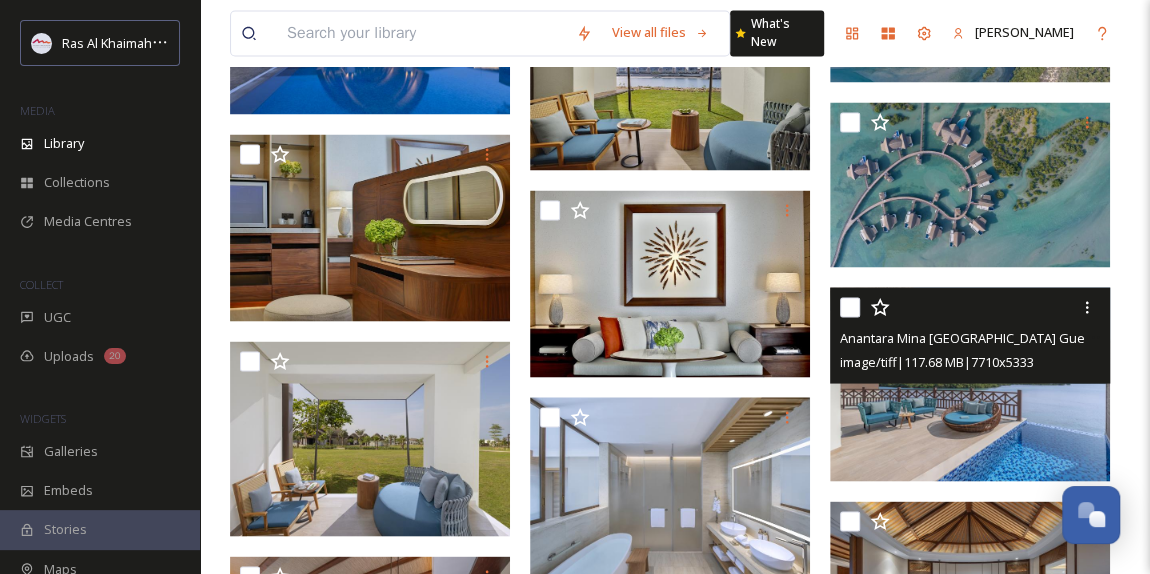 scroll, scrollTop: 1761, scrollLeft: 0, axis: vertical 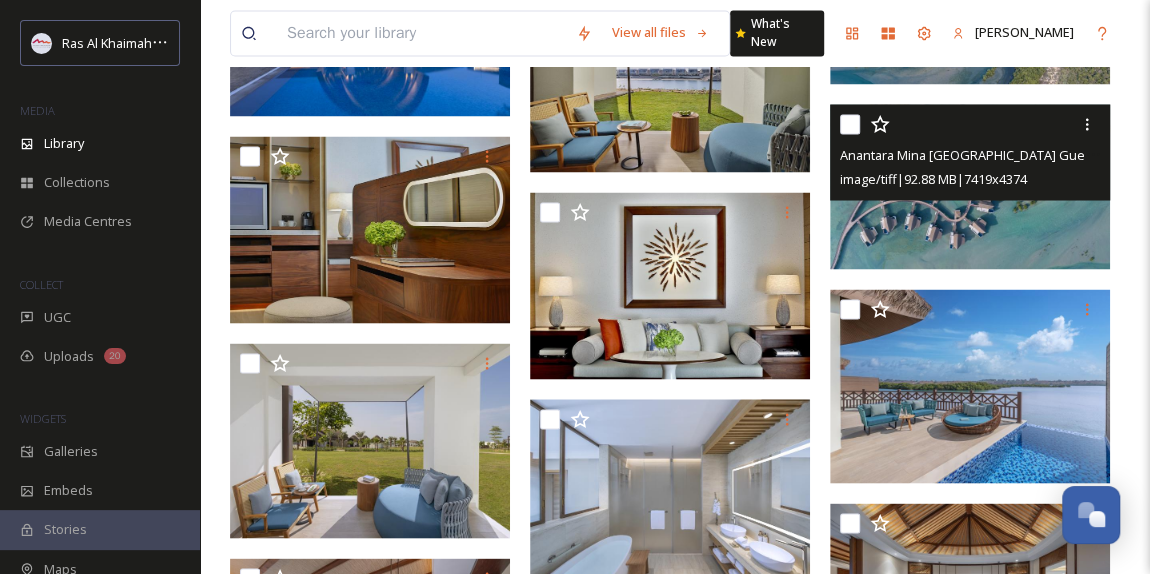 click at bounding box center (970, 186) 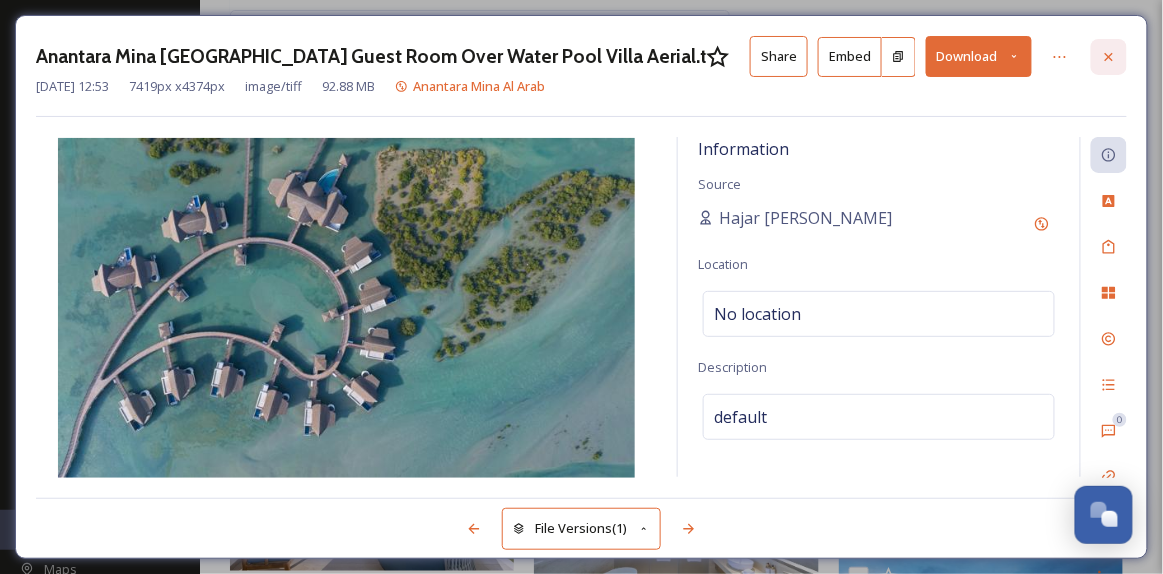 click 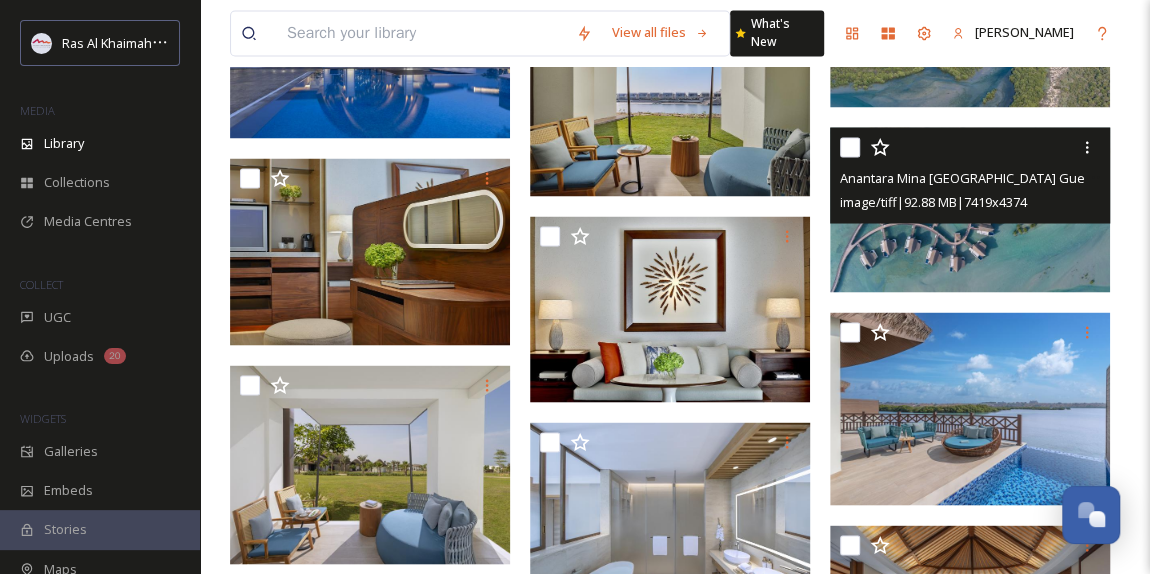 click at bounding box center [970, 209] 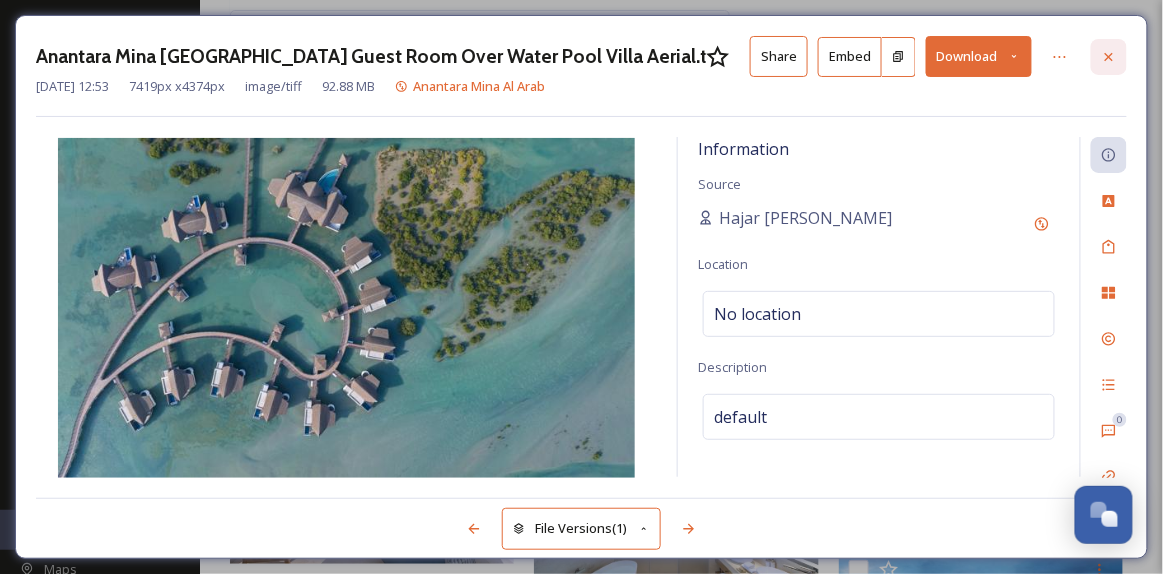 click 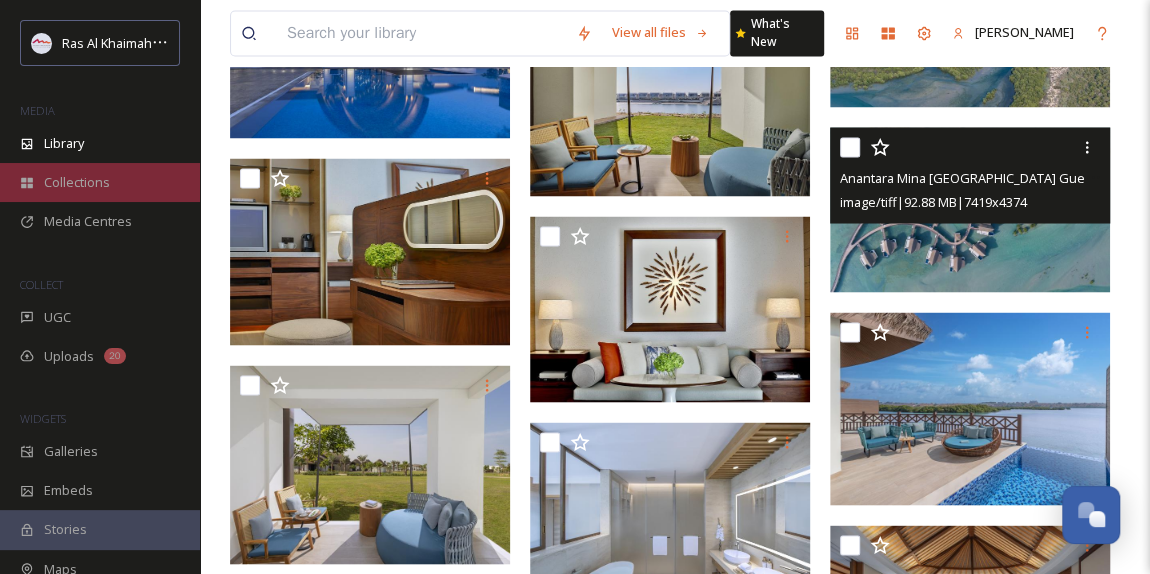 click on "Collections" at bounding box center (100, 182) 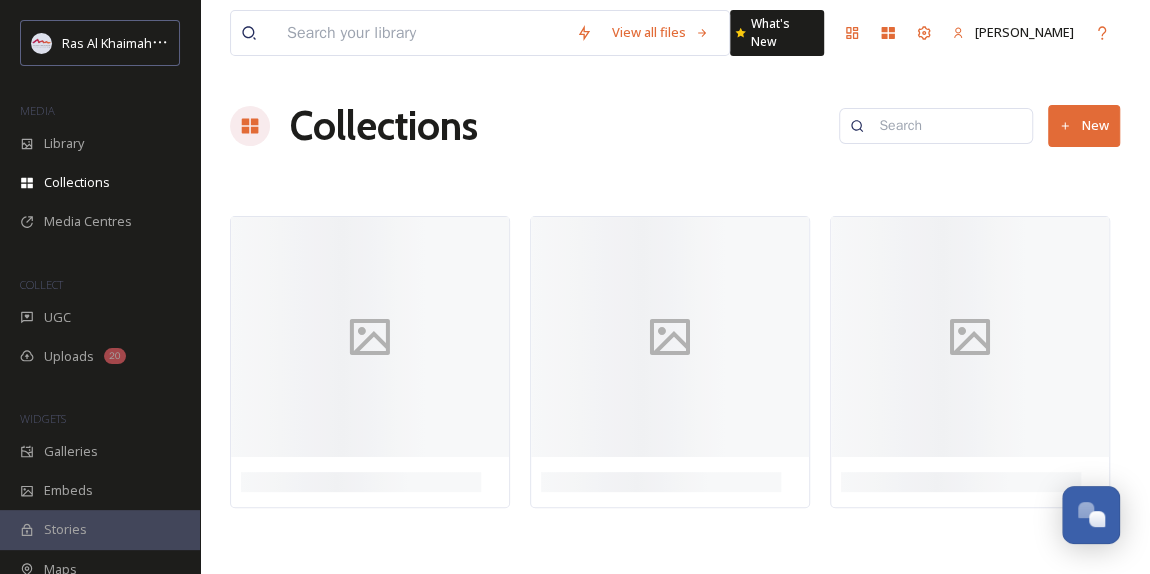 scroll, scrollTop: 0, scrollLeft: 0, axis: both 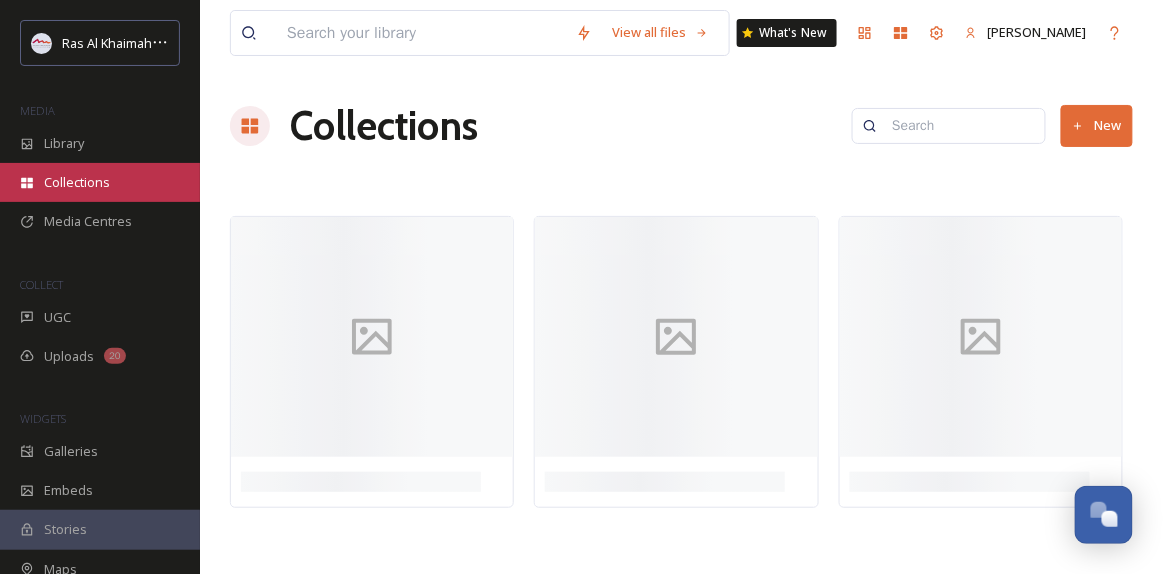 click on "Collections" at bounding box center (77, 182) 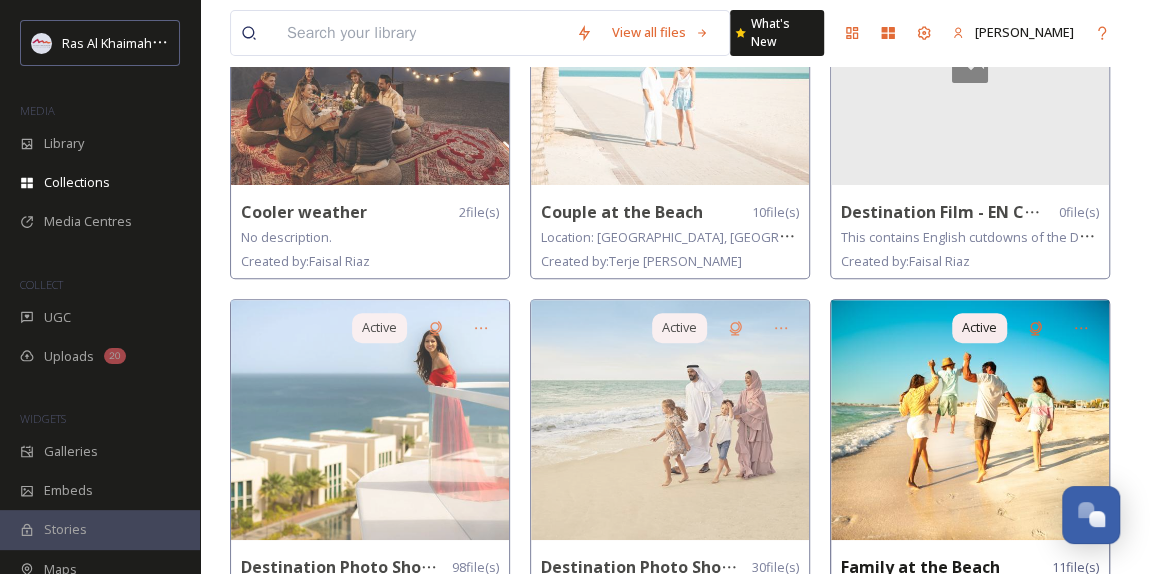scroll, scrollTop: 363, scrollLeft: 0, axis: vertical 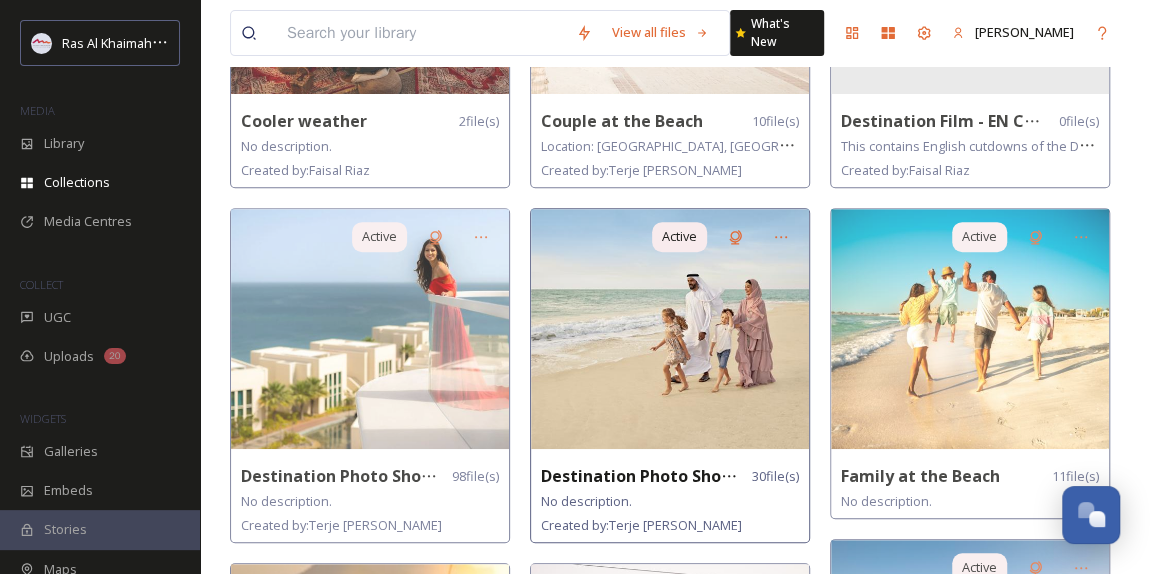 click at bounding box center [670, 329] 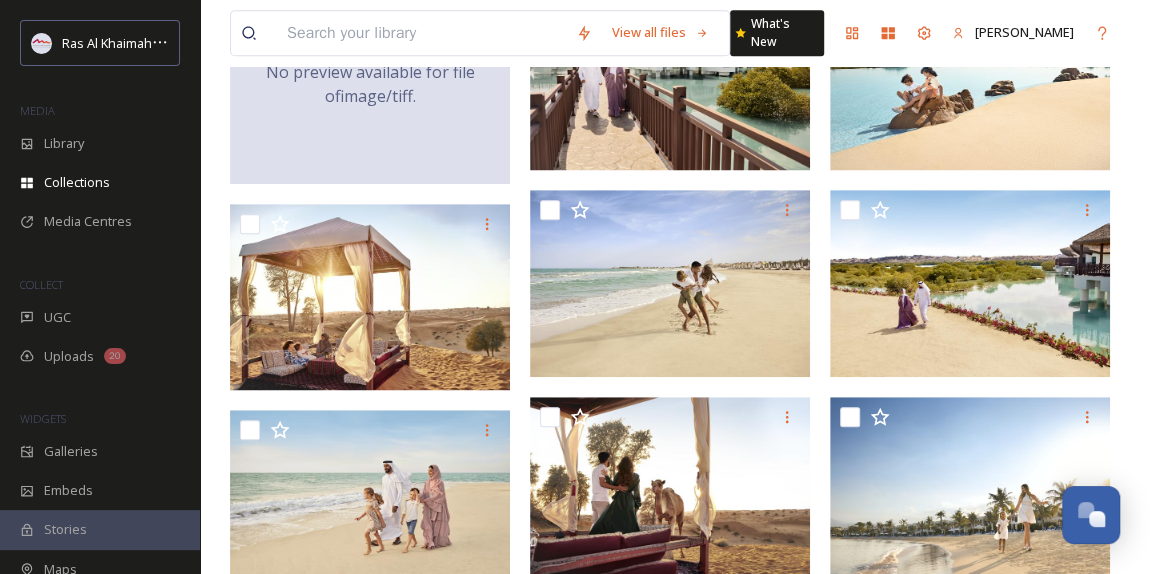 scroll, scrollTop: 188, scrollLeft: 0, axis: vertical 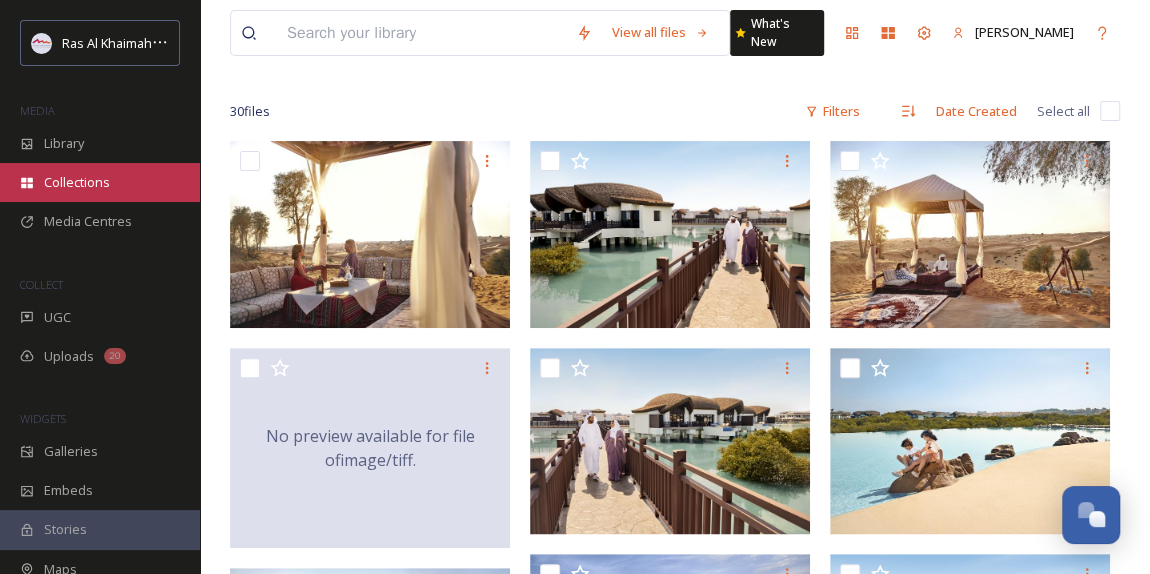 click on "Collections" at bounding box center [77, 182] 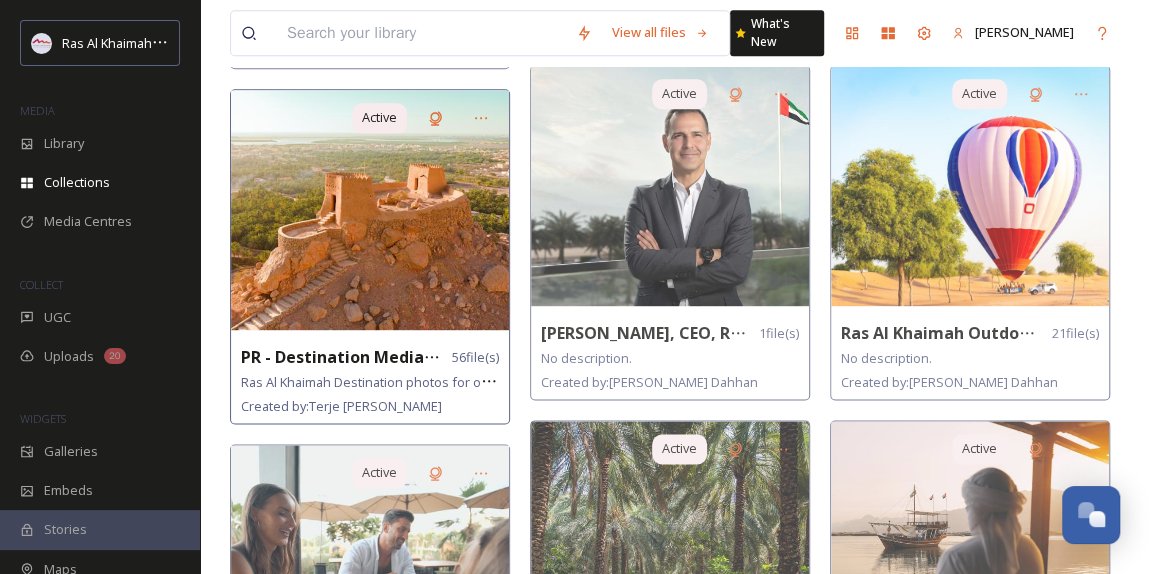 scroll, scrollTop: 1181, scrollLeft: 0, axis: vertical 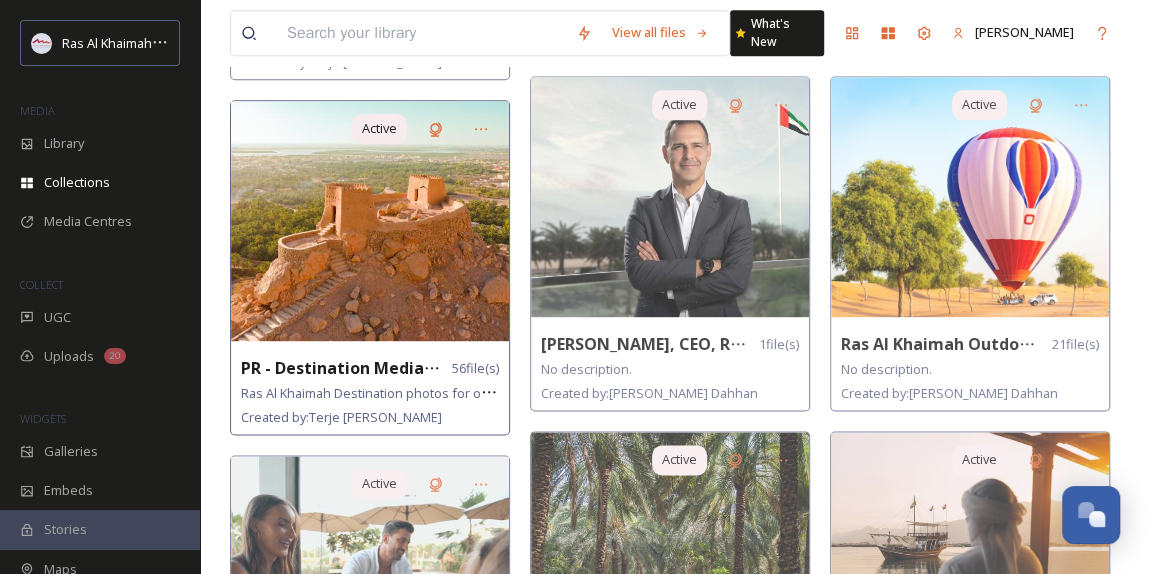 click at bounding box center (370, 221) 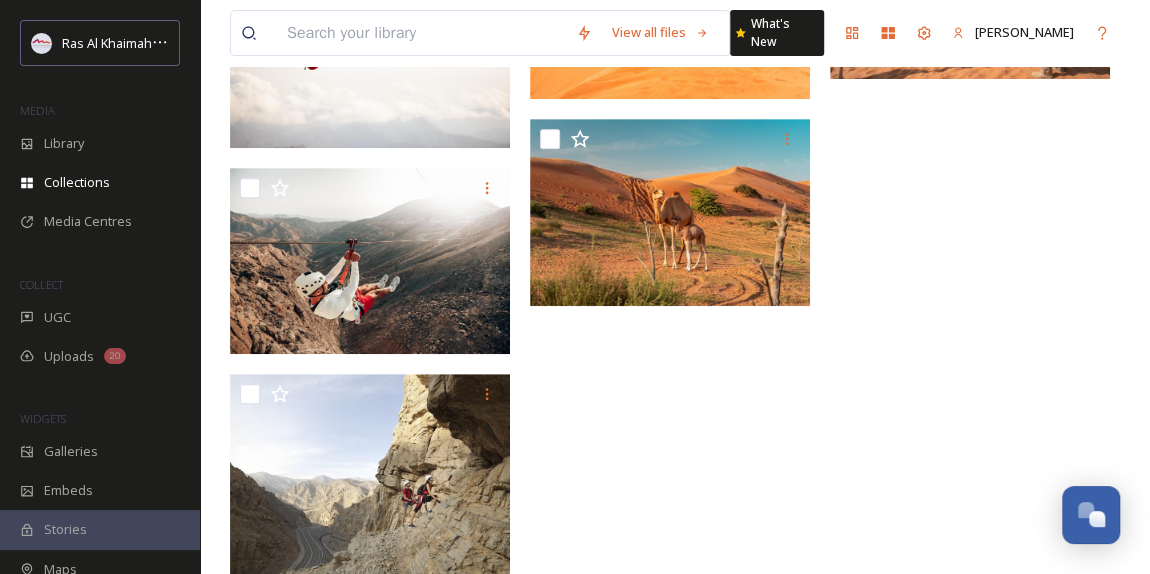 scroll, scrollTop: 4170, scrollLeft: 0, axis: vertical 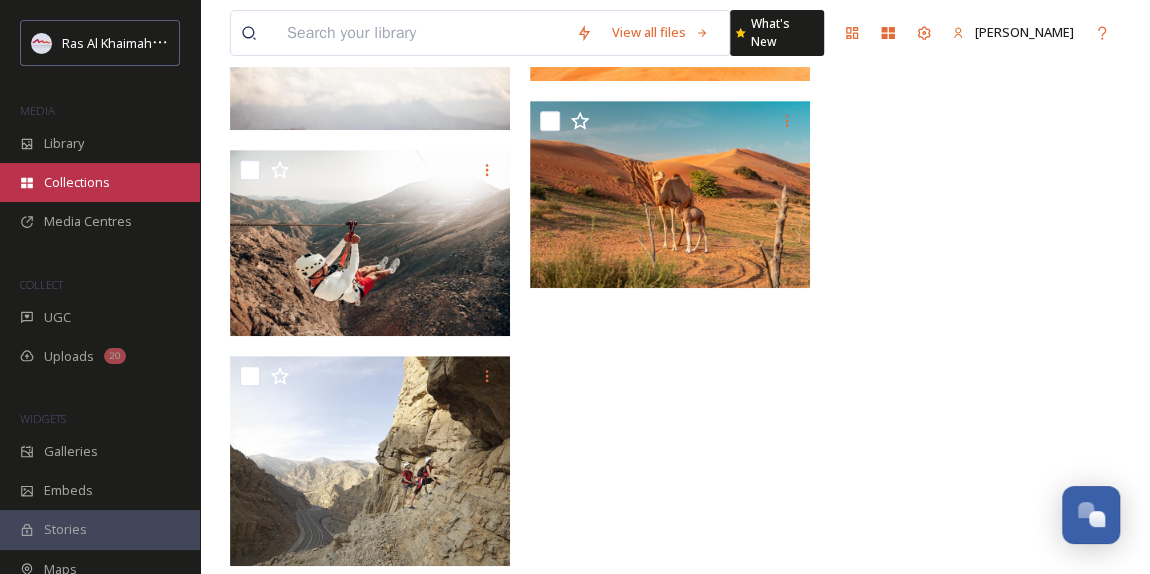 click on "Collections" at bounding box center [77, 182] 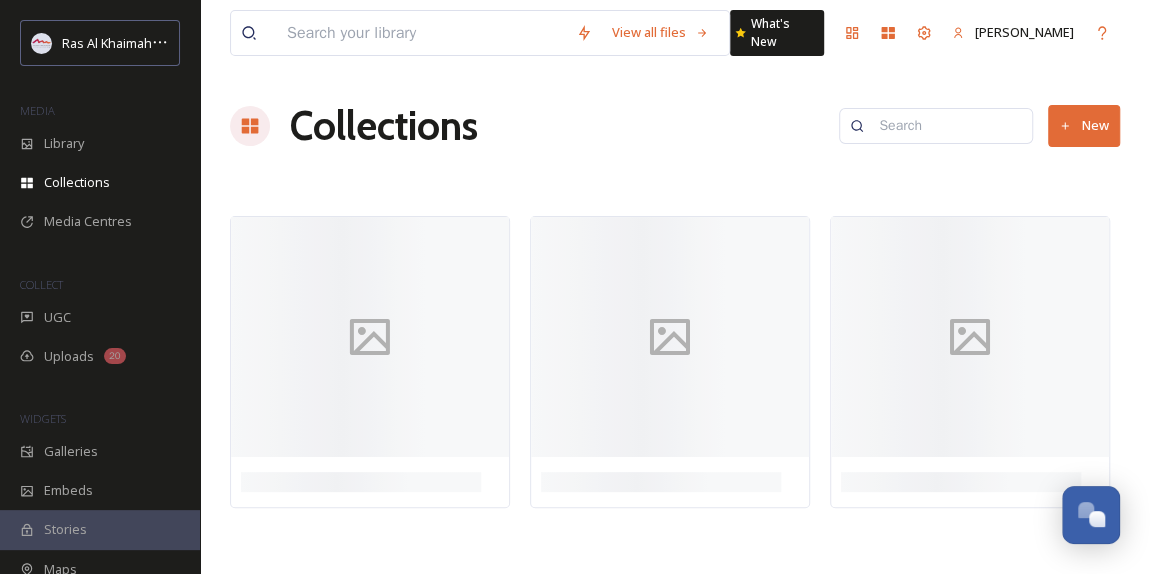 scroll, scrollTop: 0, scrollLeft: 0, axis: both 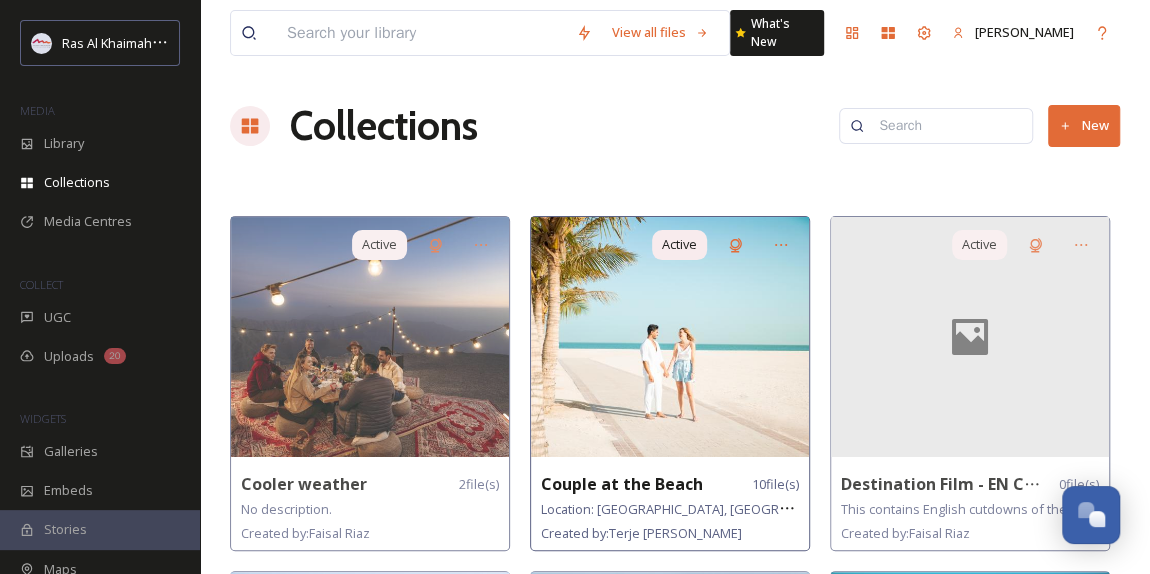 click at bounding box center (670, 337) 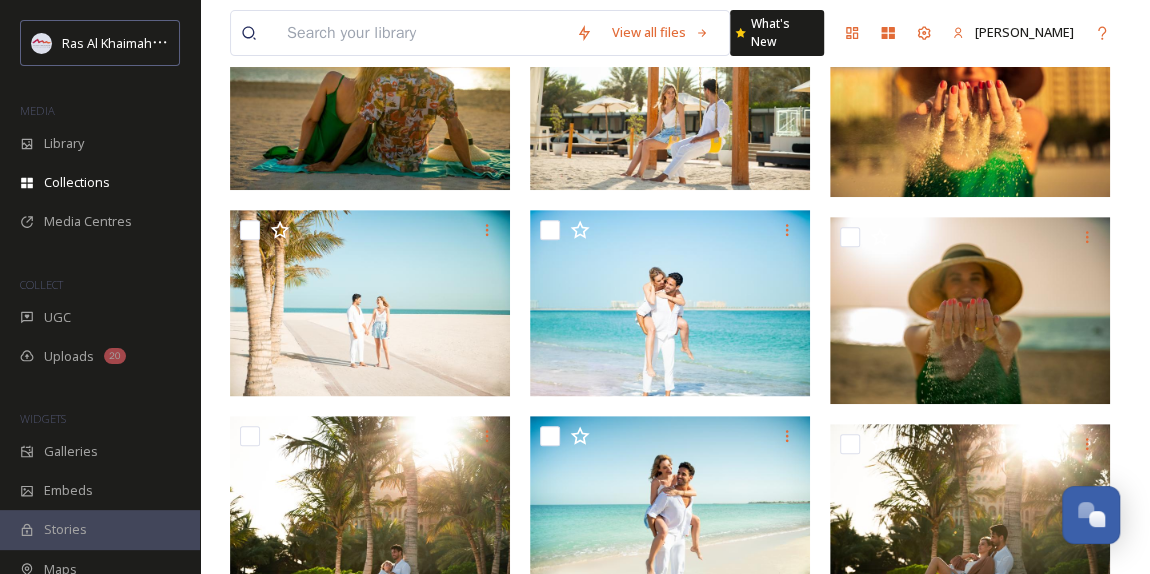 scroll, scrollTop: 207, scrollLeft: 0, axis: vertical 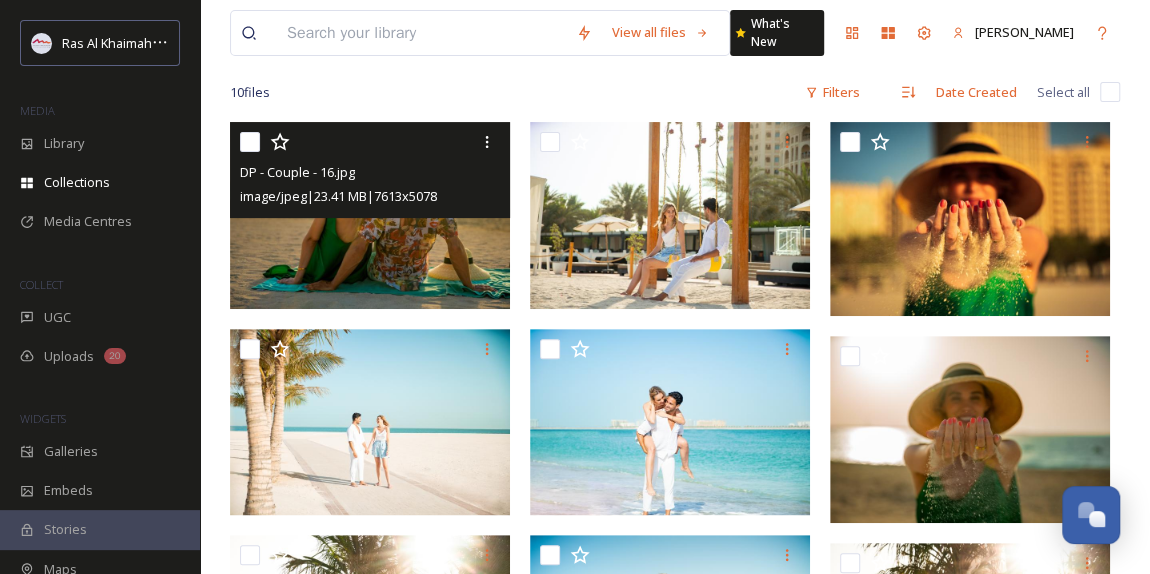 click at bounding box center [370, 215] 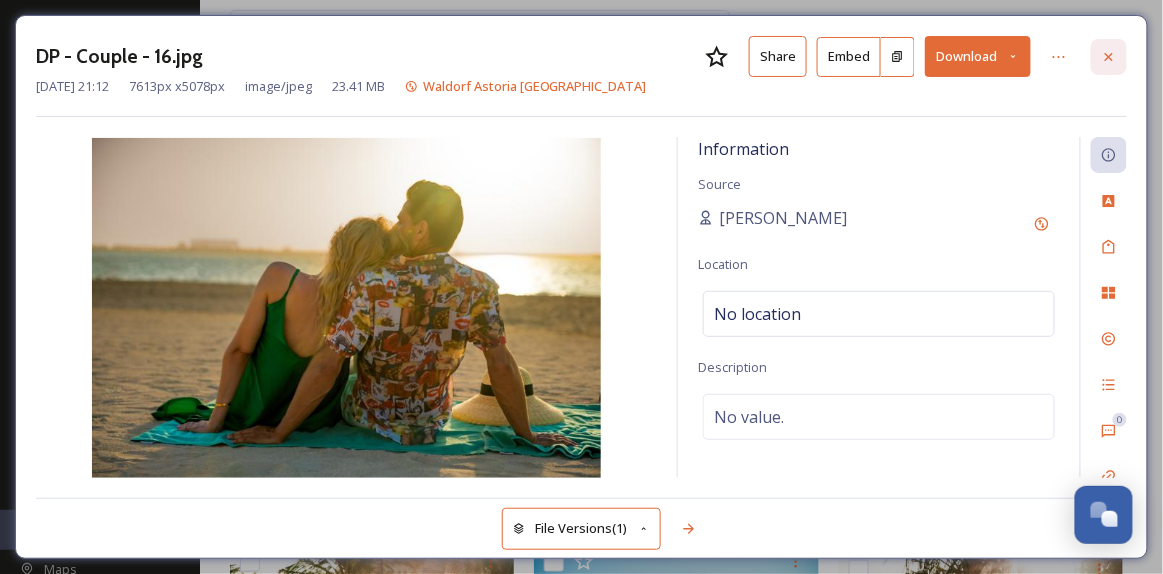 click at bounding box center [1109, 57] 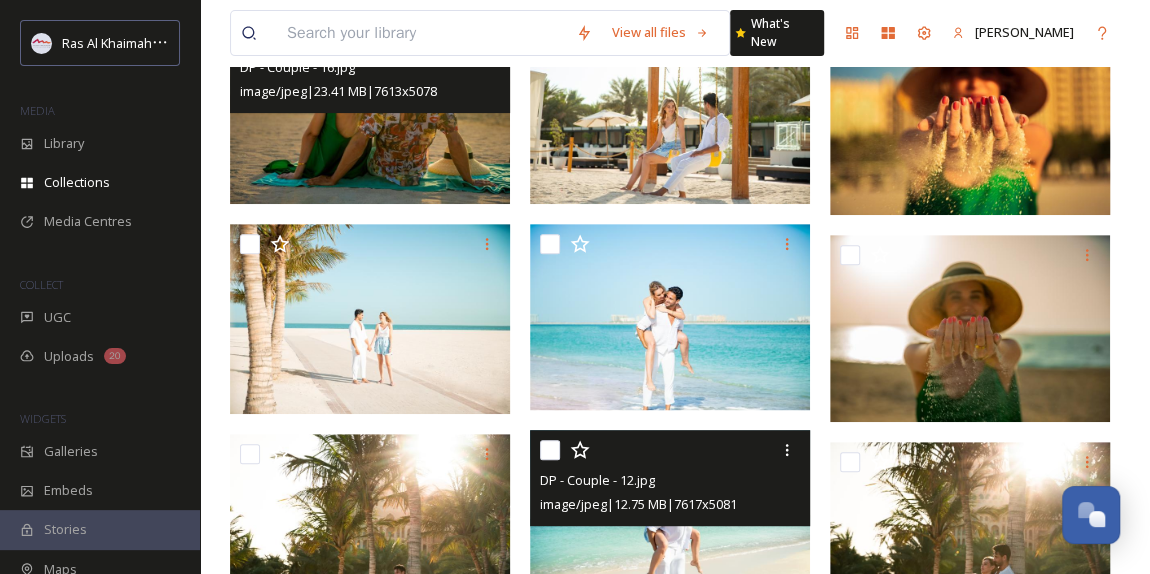 scroll, scrollTop: 399, scrollLeft: 0, axis: vertical 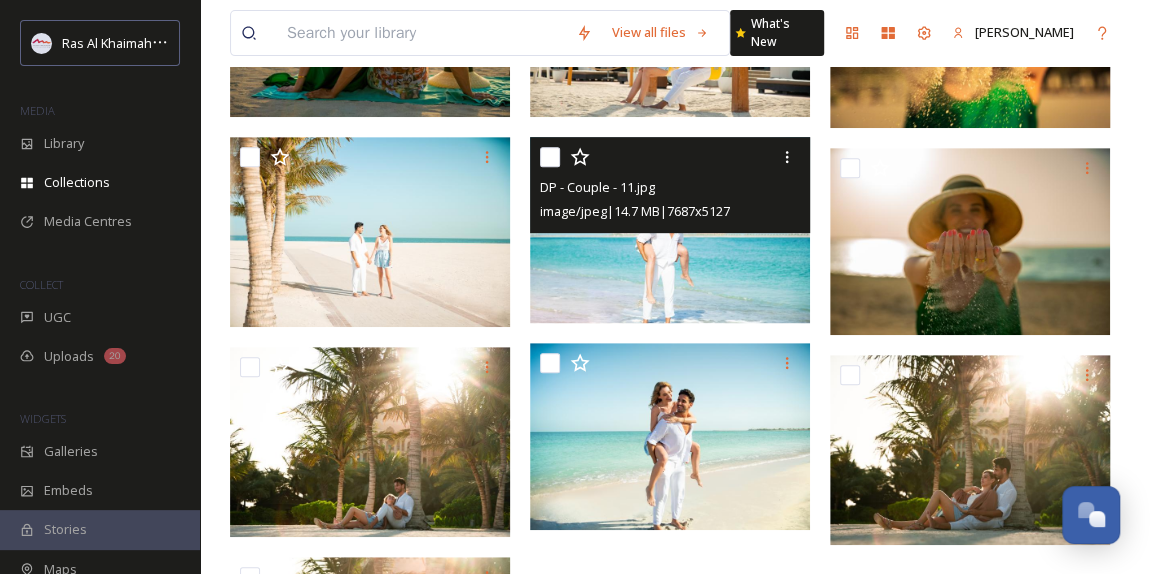click at bounding box center (670, 230) 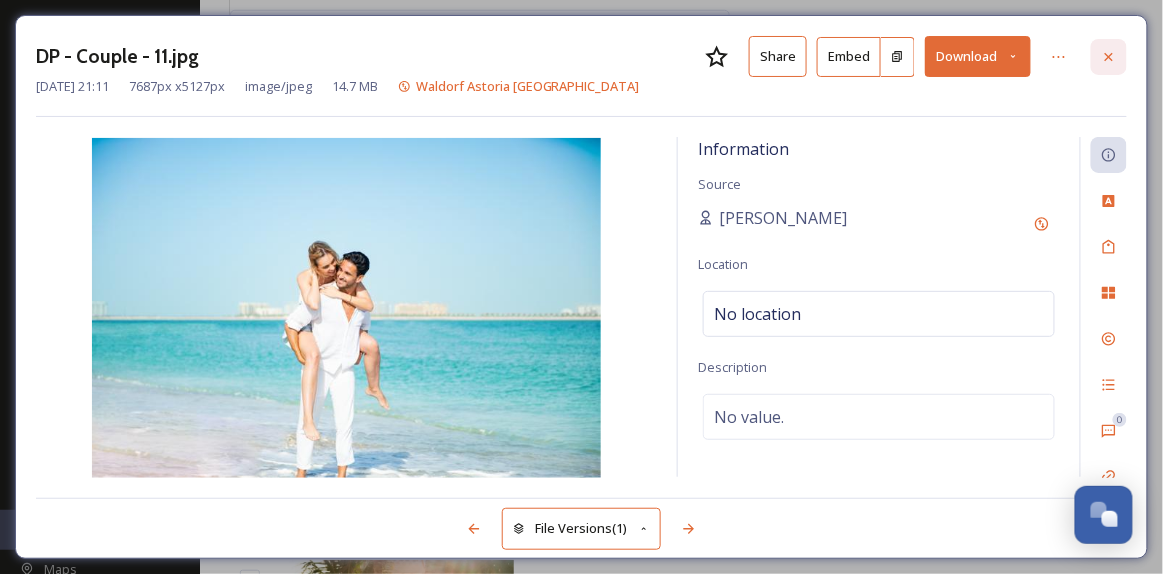 click 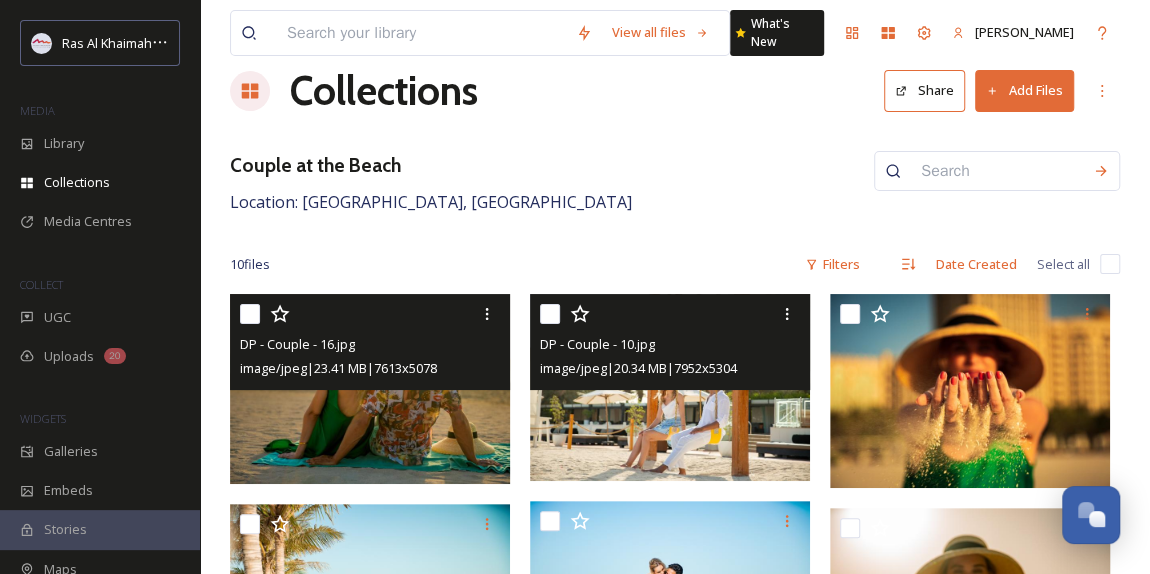 scroll, scrollTop: 0, scrollLeft: 0, axis: both 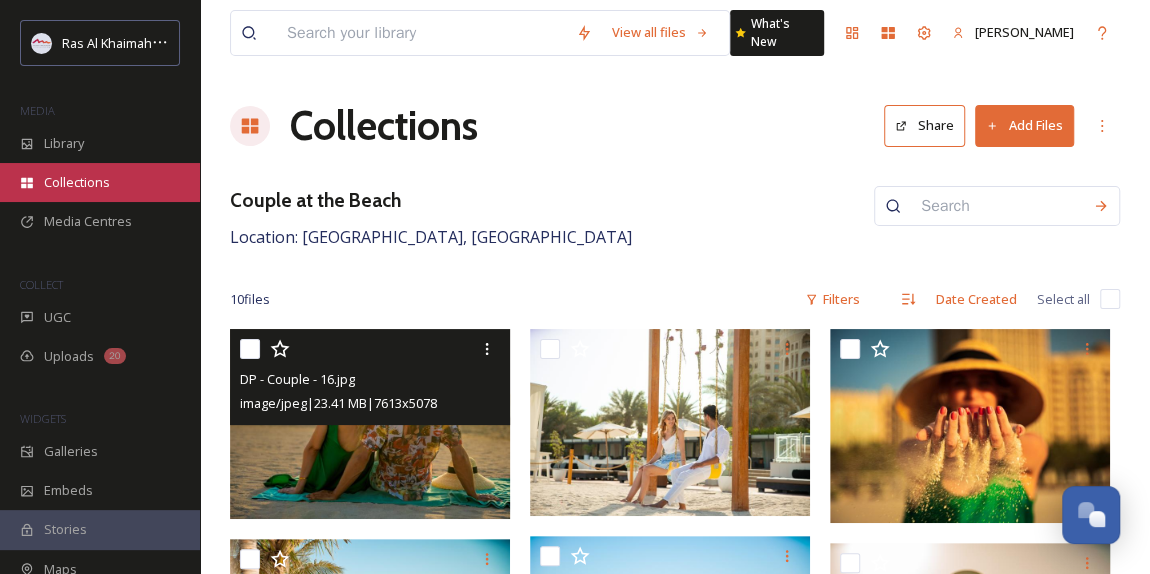 click on "Collections" at bounding box center [77, 182] 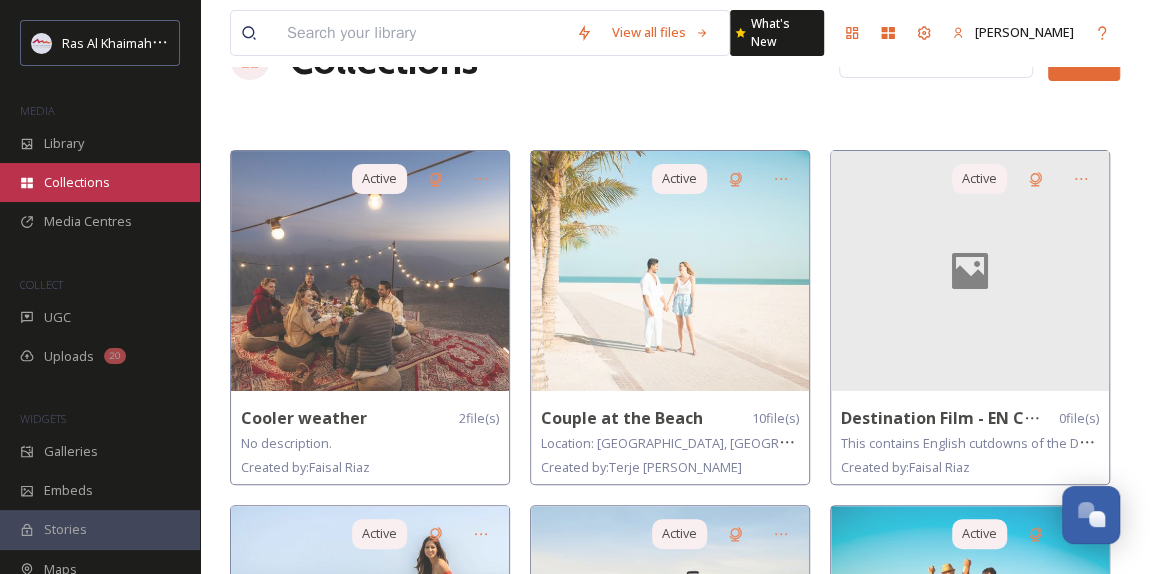 scroll, scrollTop: 0, scrollLeft: 0, axis: both 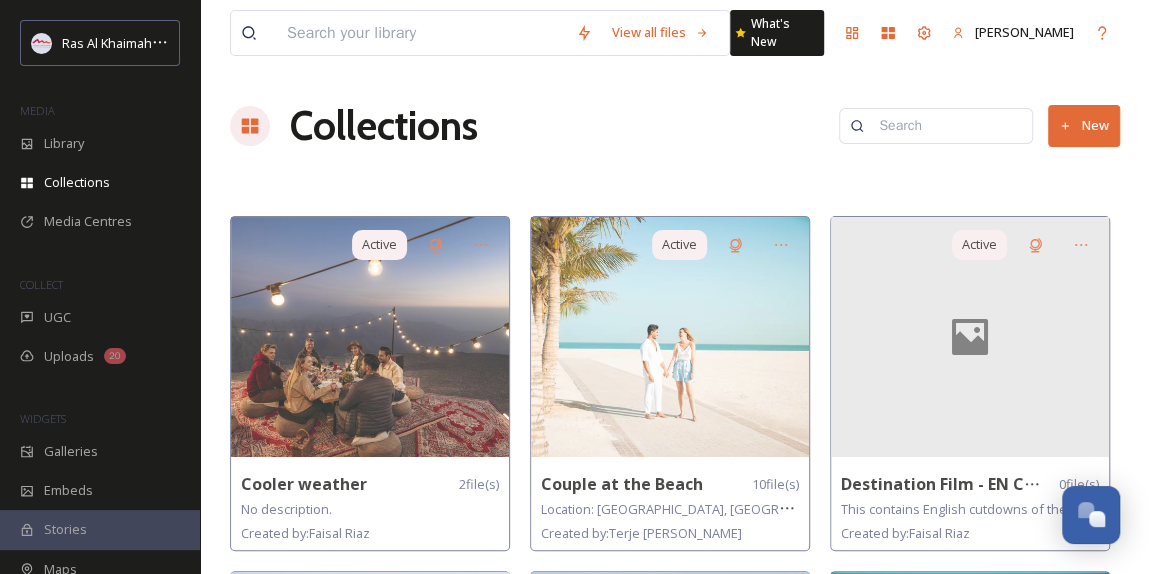 click at bounding box center (421, 33) 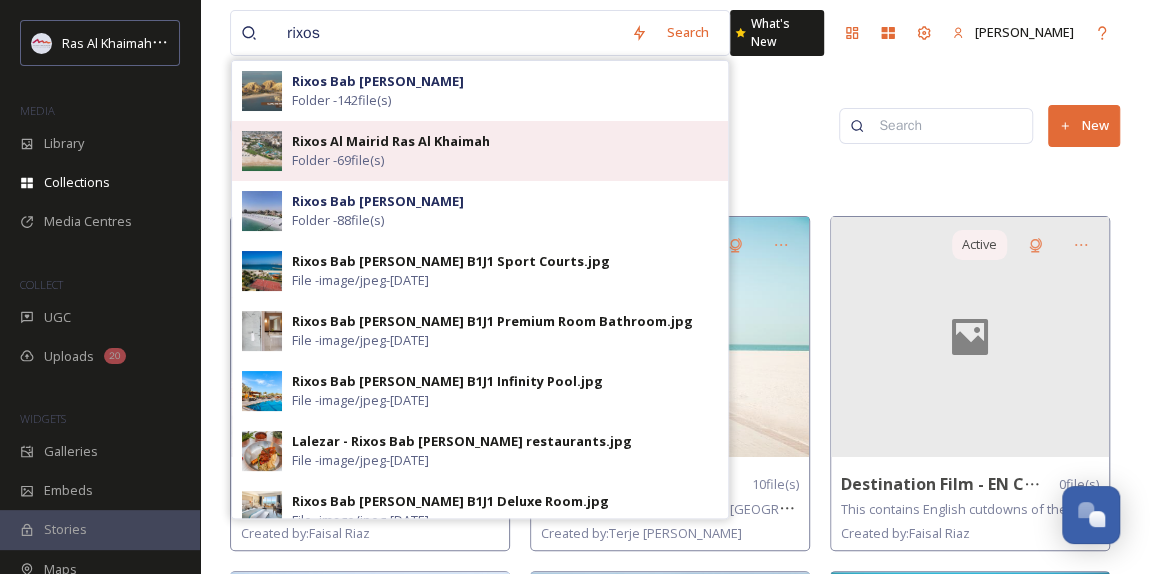 type on "rixos" 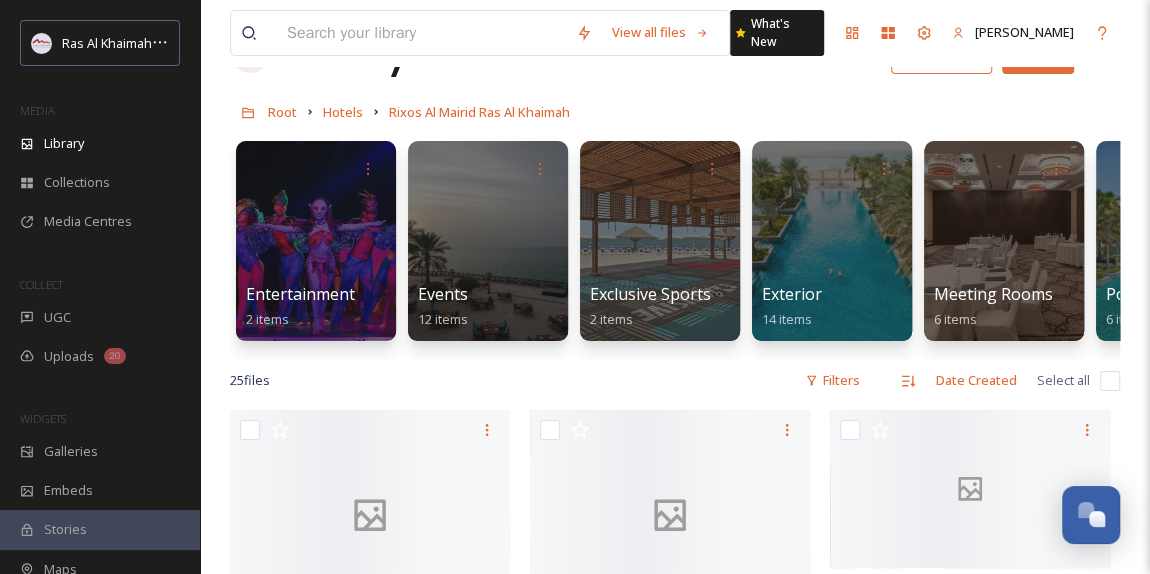 scroll, scrollTop: 174, scrollLeft: 0, axis: vertical 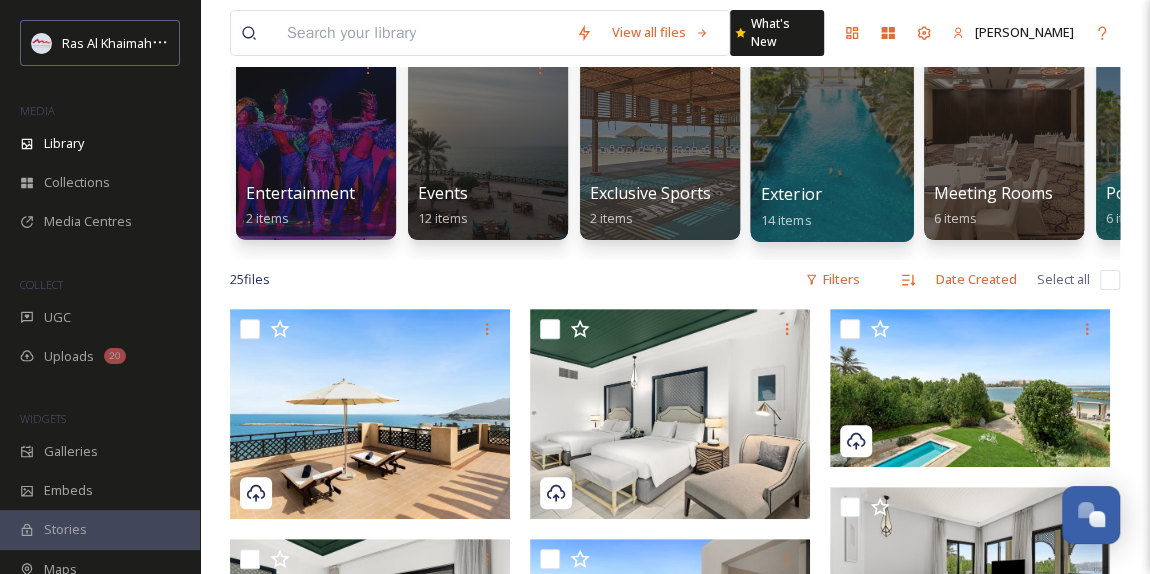 click at bounding box center [831, 140] 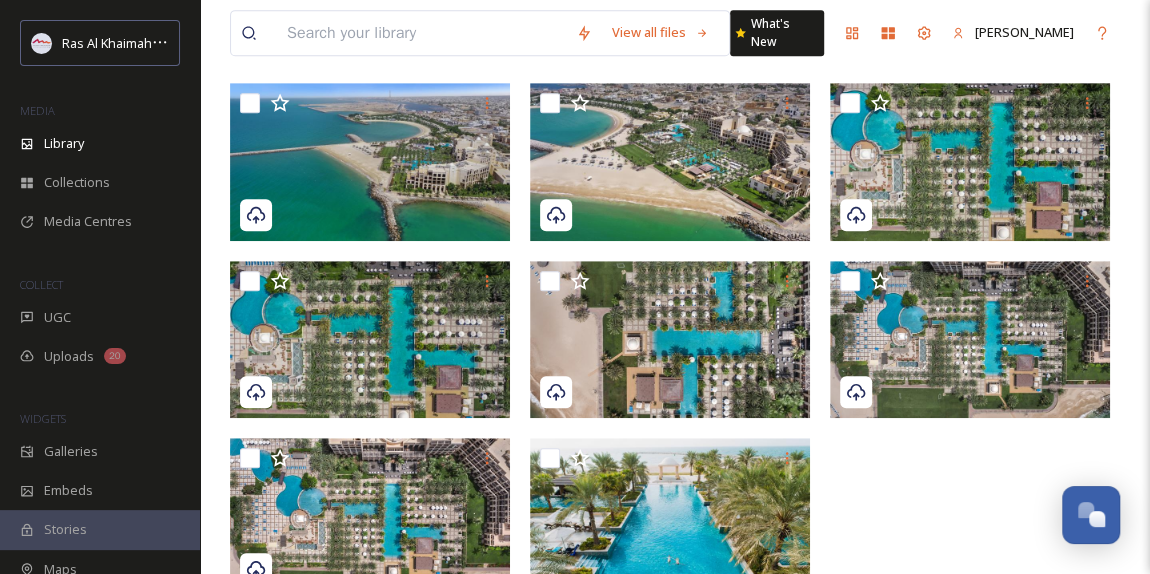 scroll, scrollTop: 628, scrollLeft: 0, axis: vertical 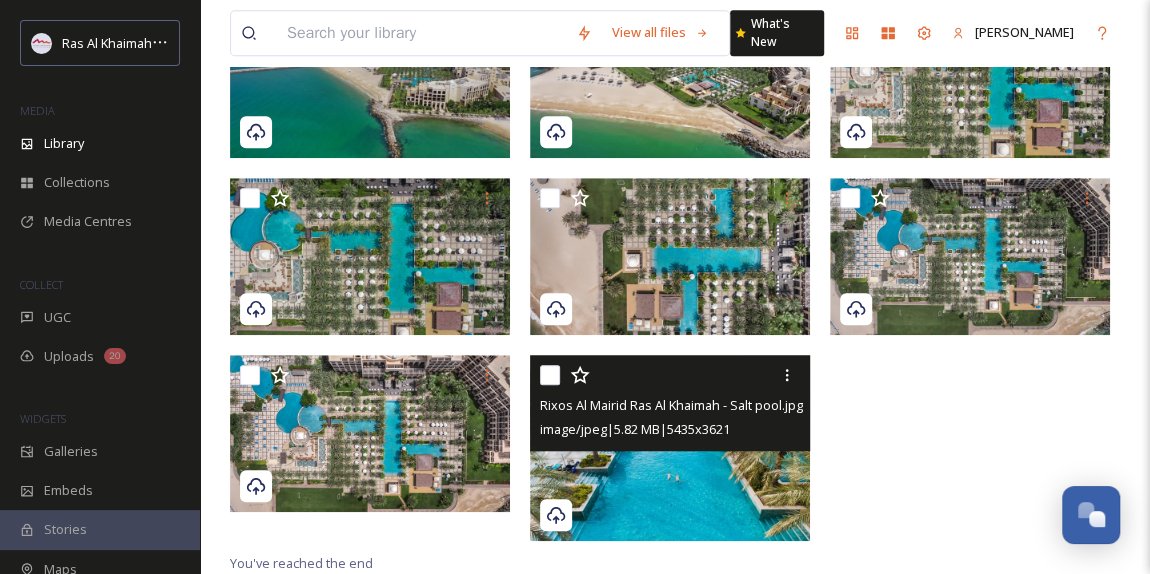 click at bounding box center [670, 448] 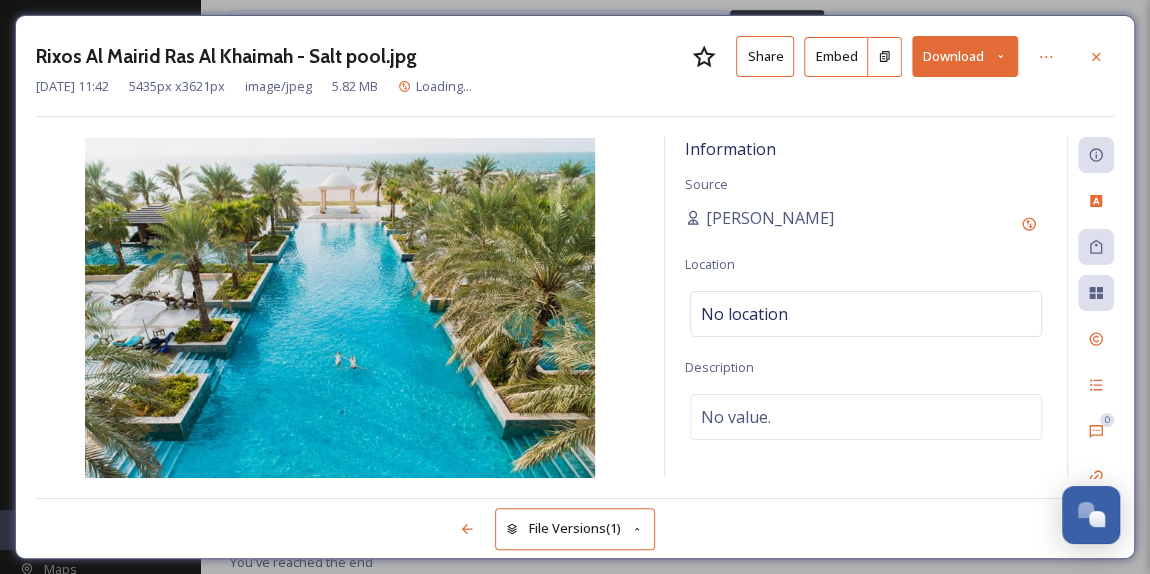 scroll, scrollTop: 599, scrollLeft: 0, axis: vertical 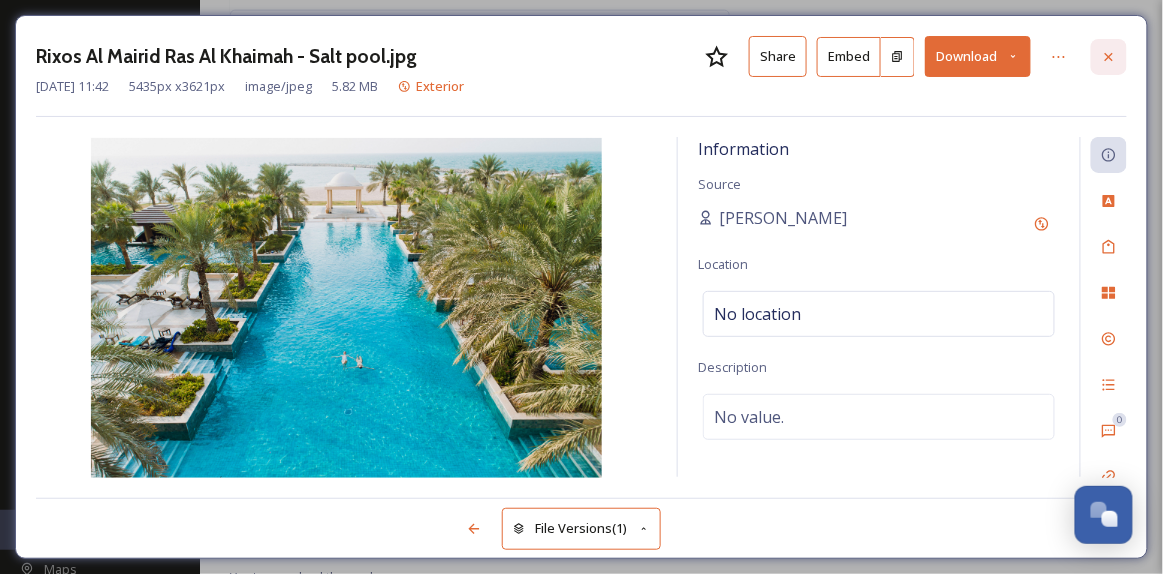 click 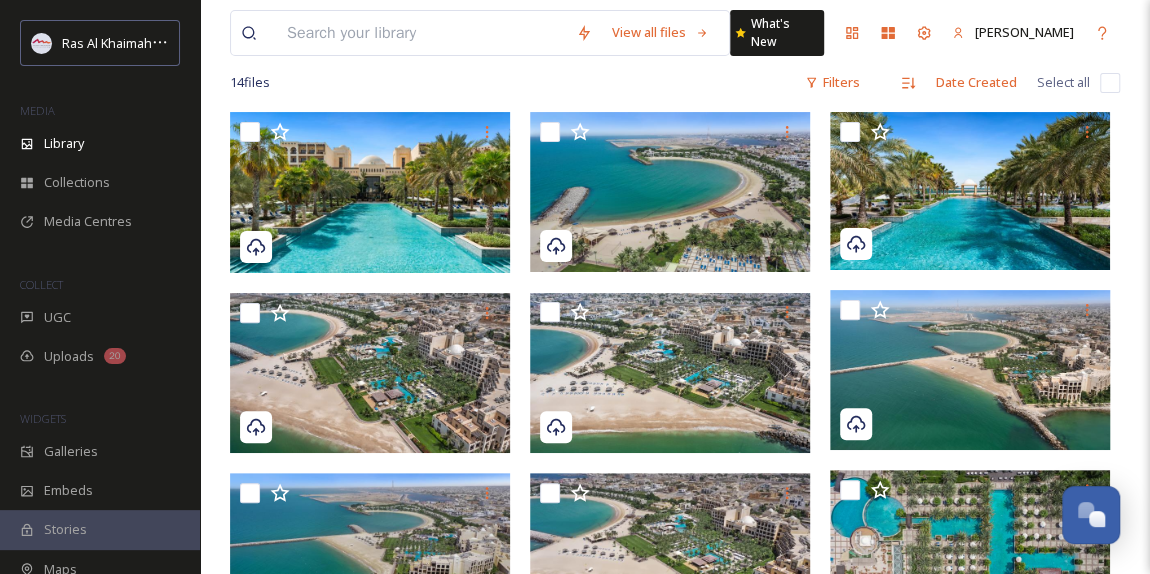 scroll, scrollTop: 144, scrollLeft: 0, axis: vertical 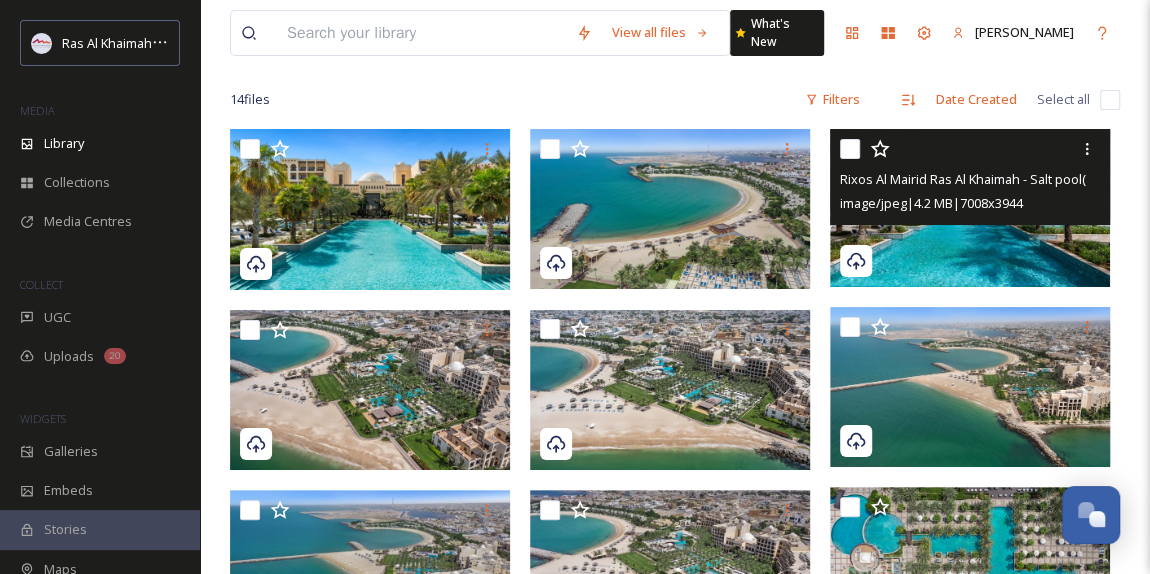 click at bounding box center (970, 208) 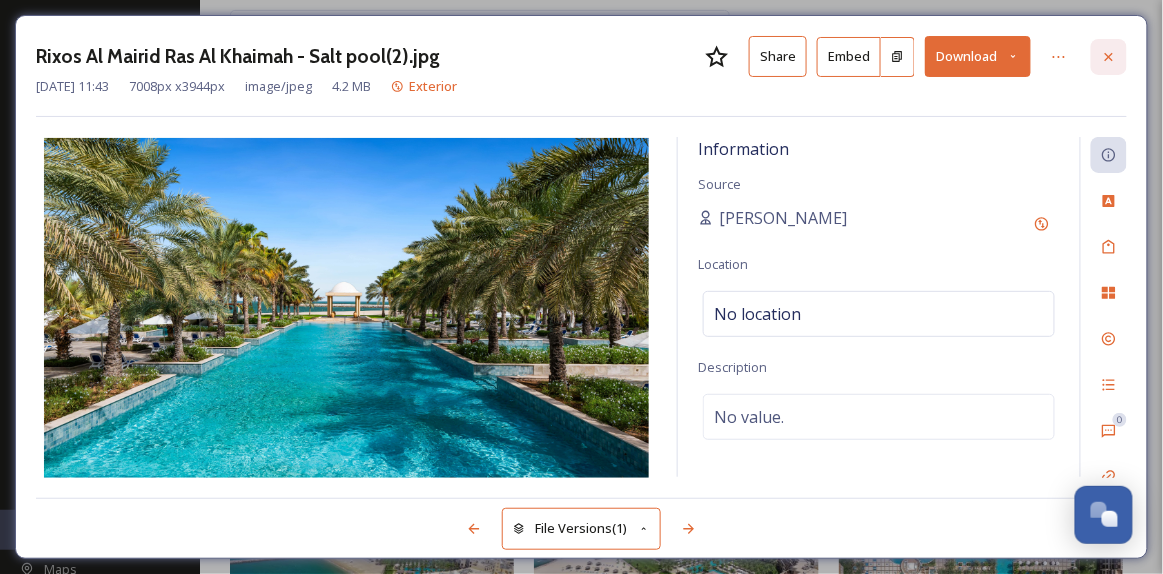 click at bounding box center (1109, 57) 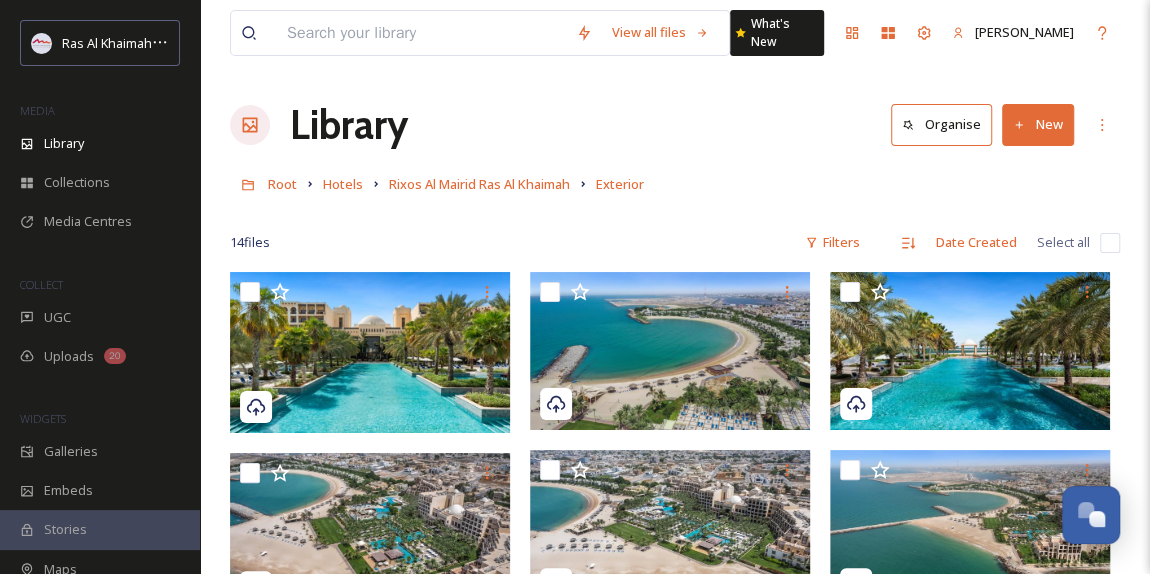 scroll, scrollTop: 0, scrollLeft: 0, axis: both 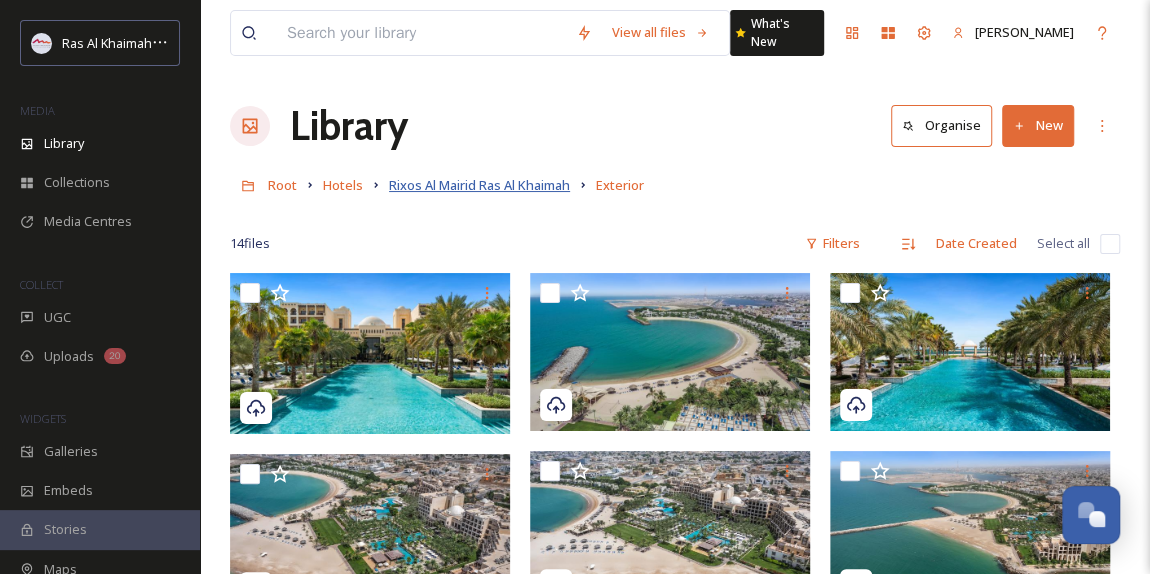 click on "Rixos Al Mairid Ras Al Khaimah" at bounding box center [479, 185] 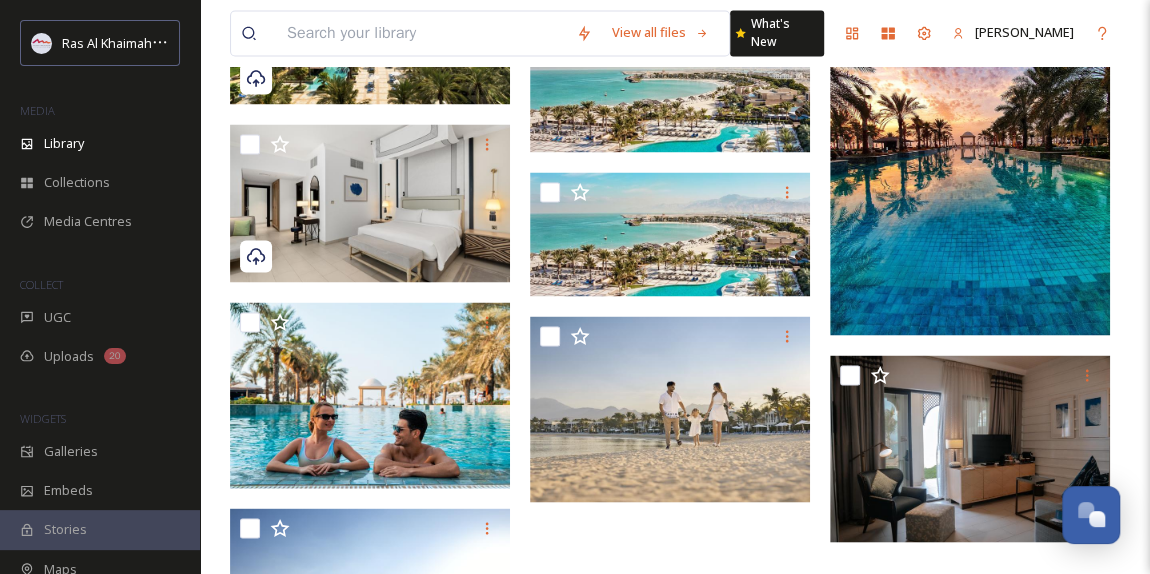 scroll, scrollTop: 1719, scrollLeft: 0, axis: vertical 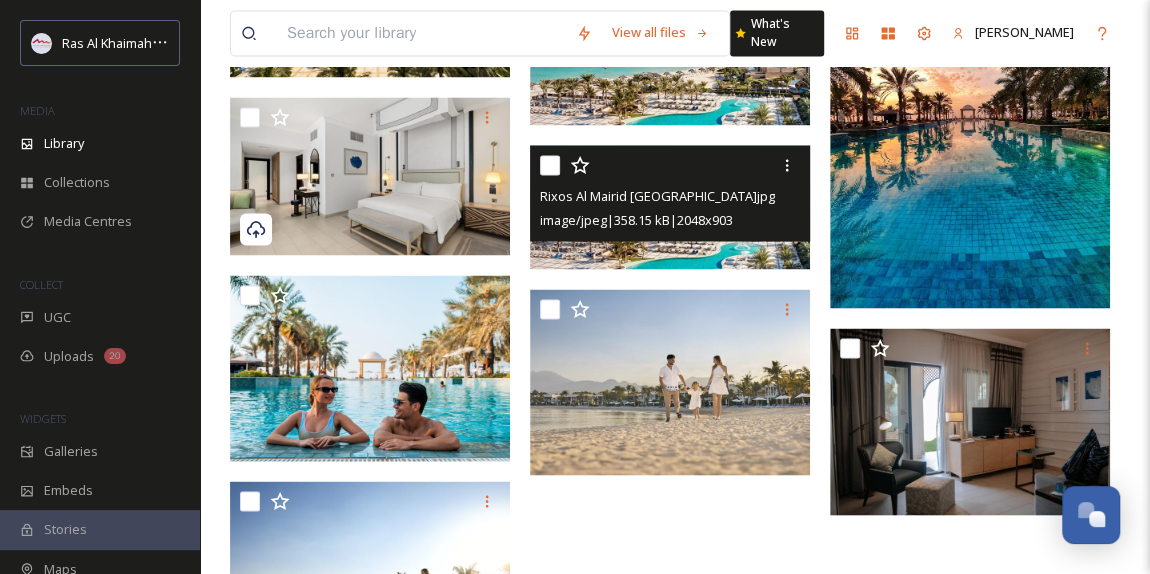 click on "image/jpeg  |  358.15 kB  |  2048  x  903" at bounding box center [636, 219] 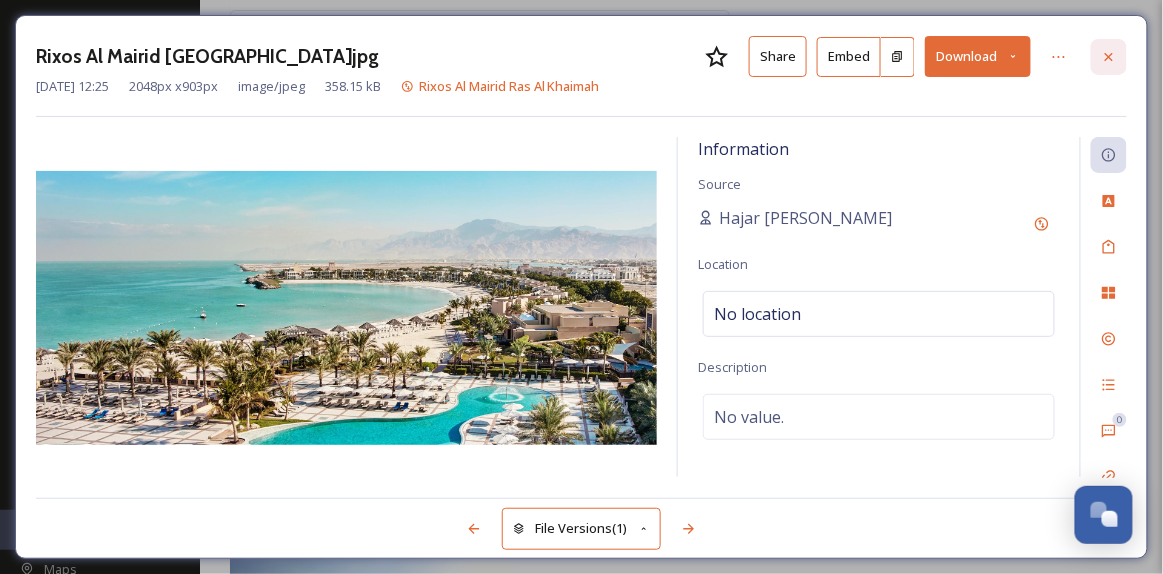 click at bounding box center [1109, 57] 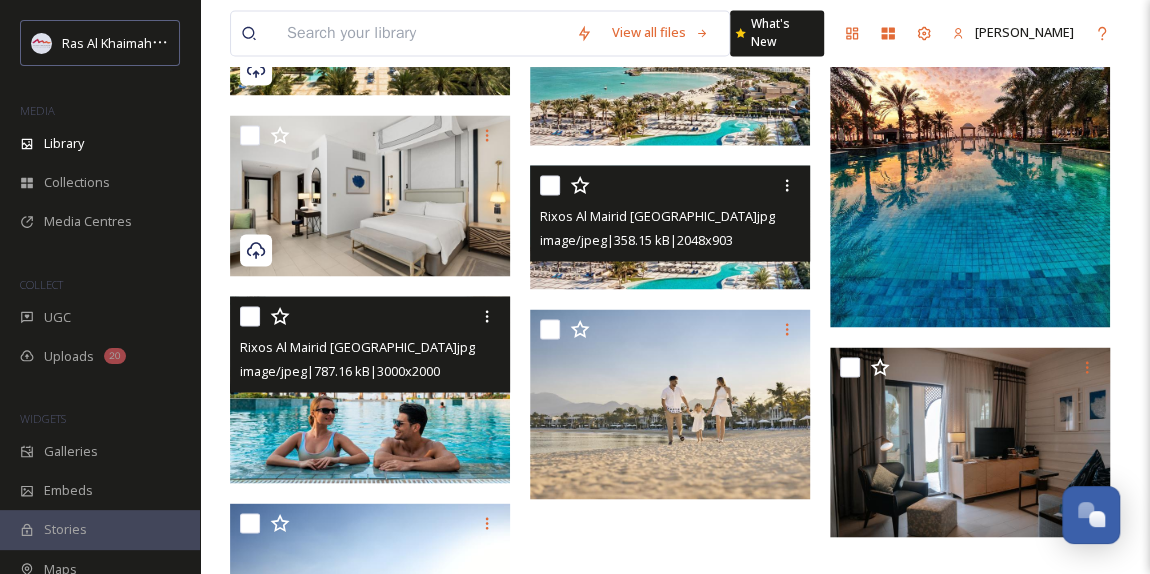 click at bounding box center (370, 389) 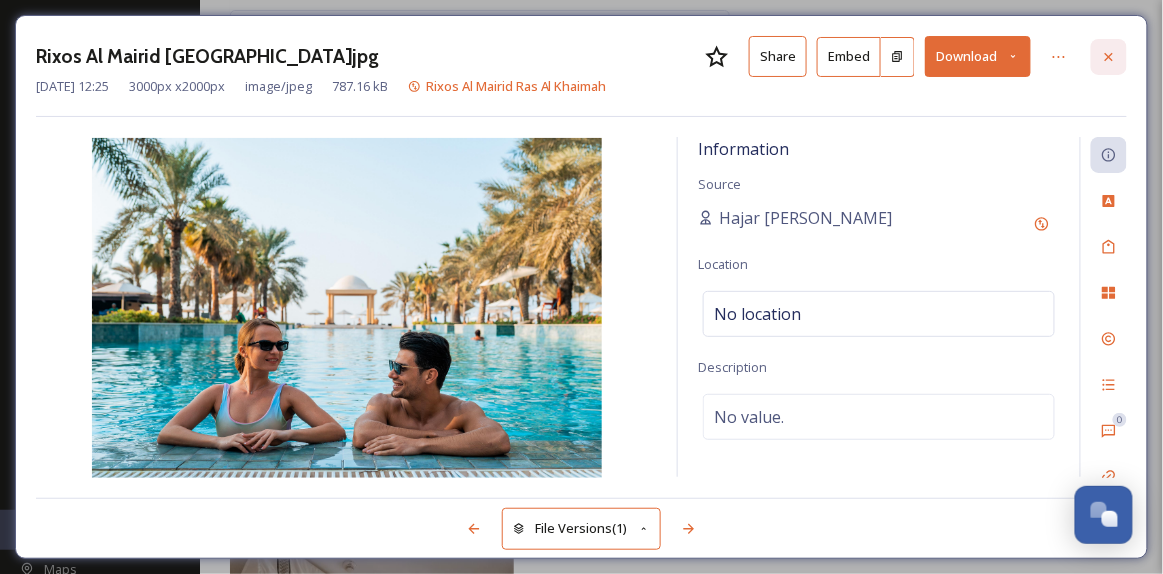 click 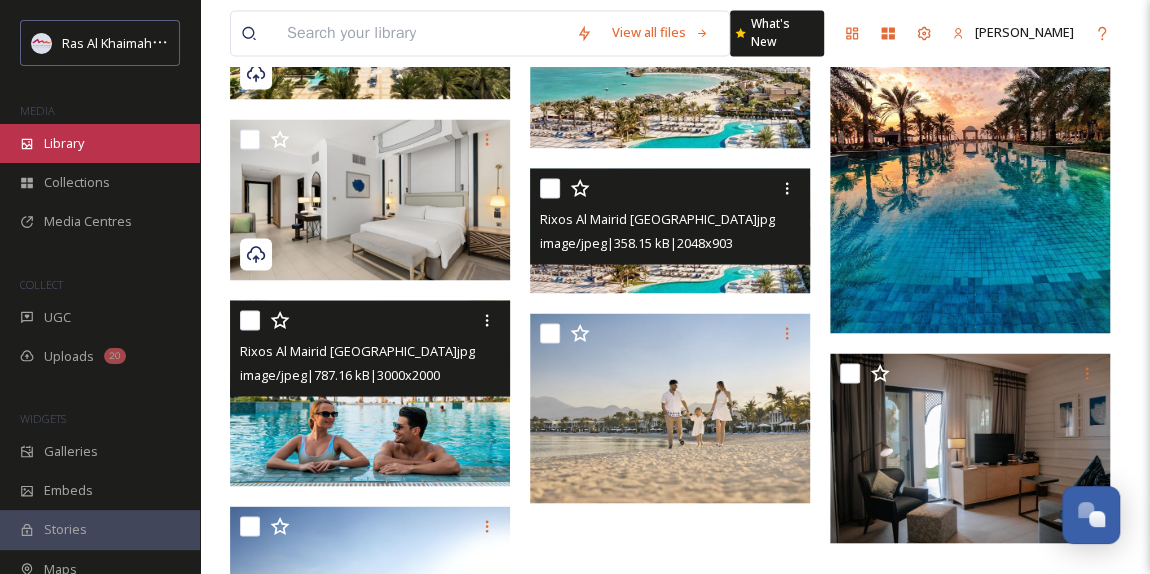 click on "Library" at bounding box center [100, 143] 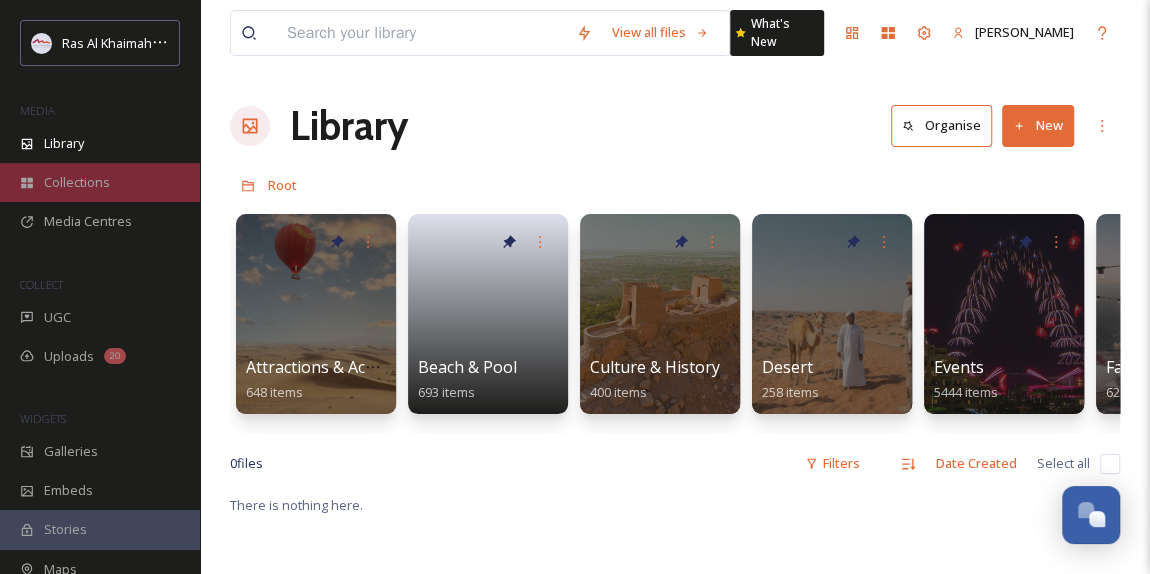 click on "Collections" at bounding box center [77, 182] 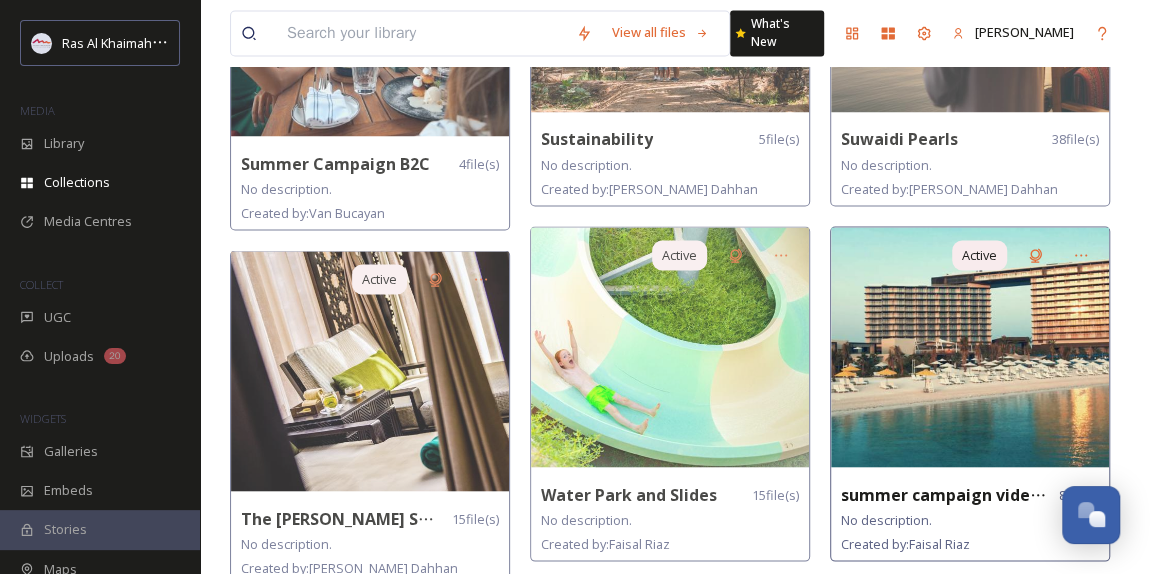 scroll, scrollTop: 1754, scrollLeft: 0, axis: vertical 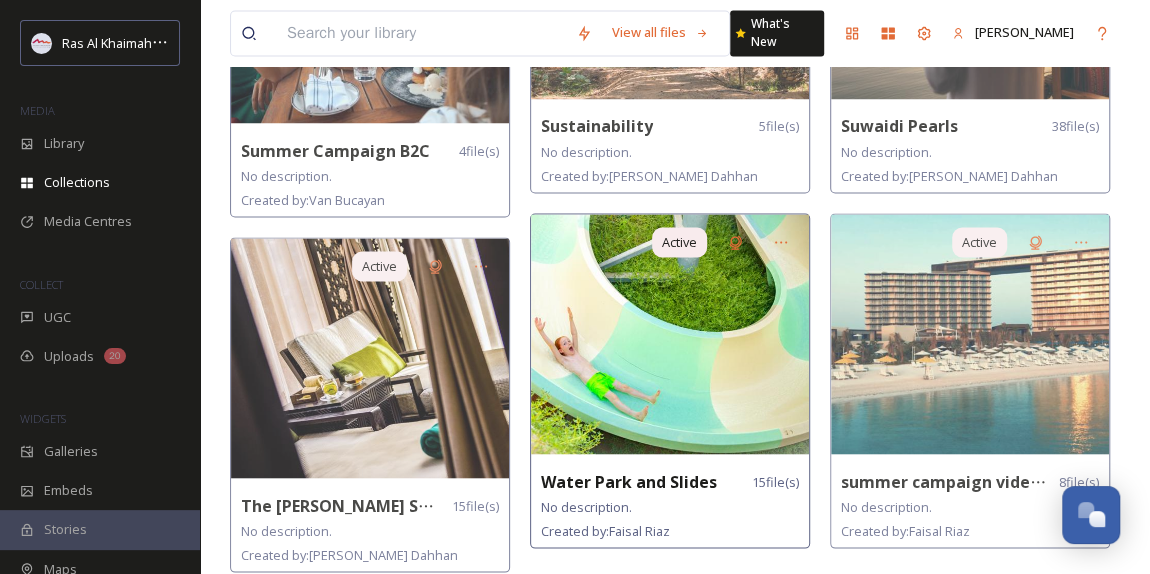 click at bounding box center [670, 334] 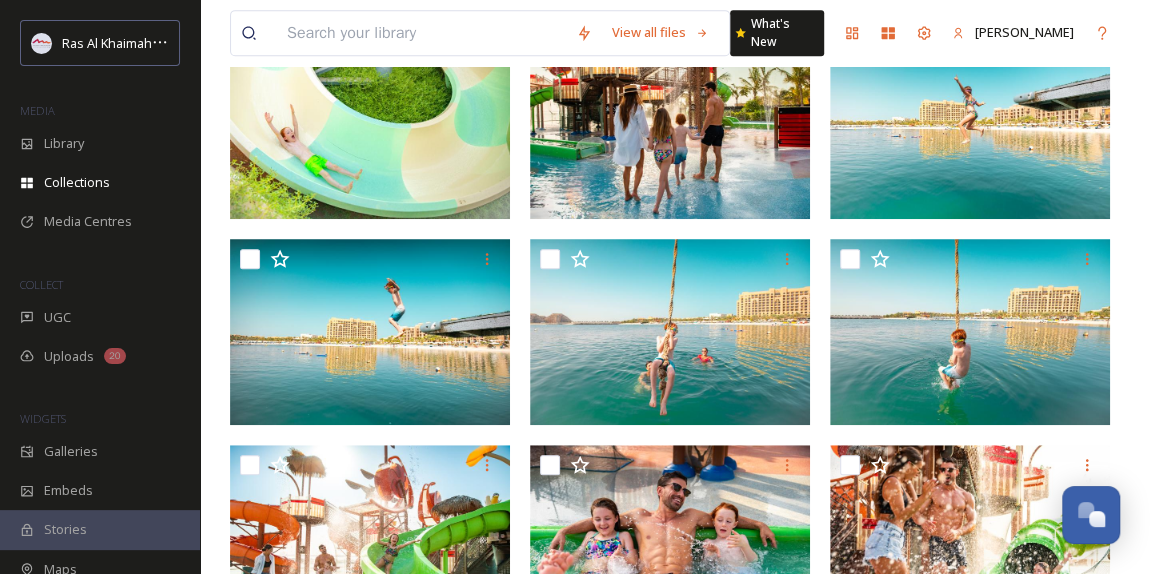 scroll, scrollTop: 323, scrollLeft: 0, axis: vertical 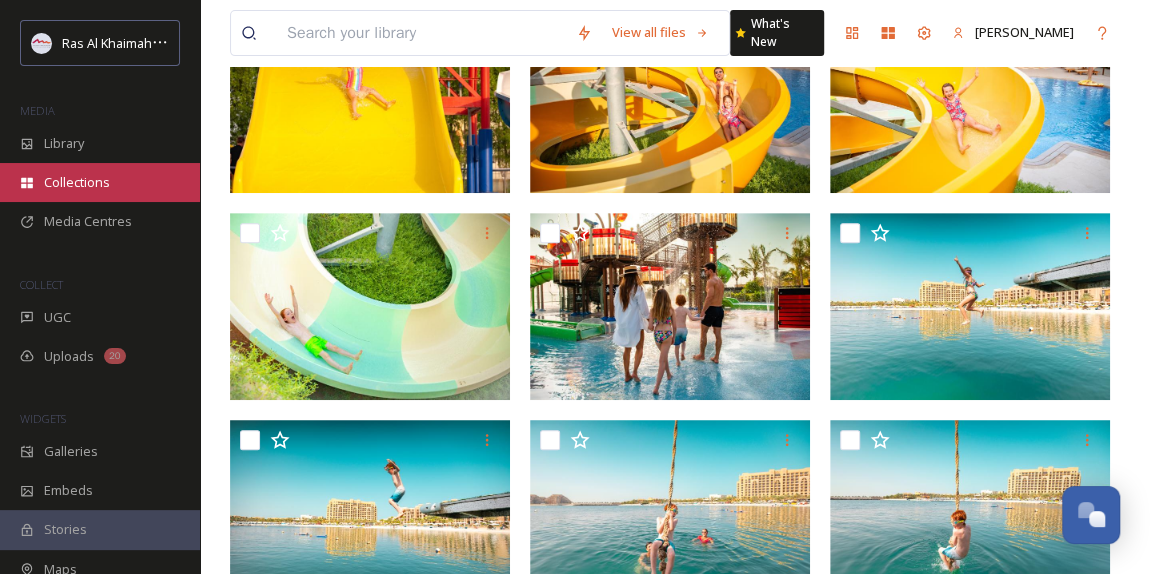 click on "Collections" at bounding box center (100, 182) 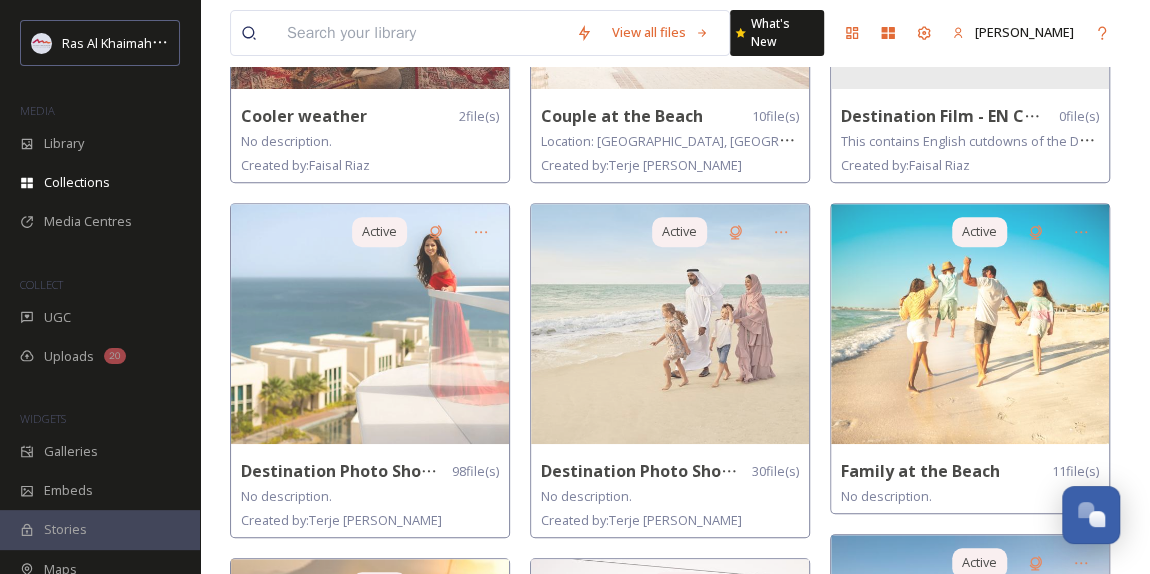 scroll, scrollTop: 454, scrollLeft: 0, axis: vertical 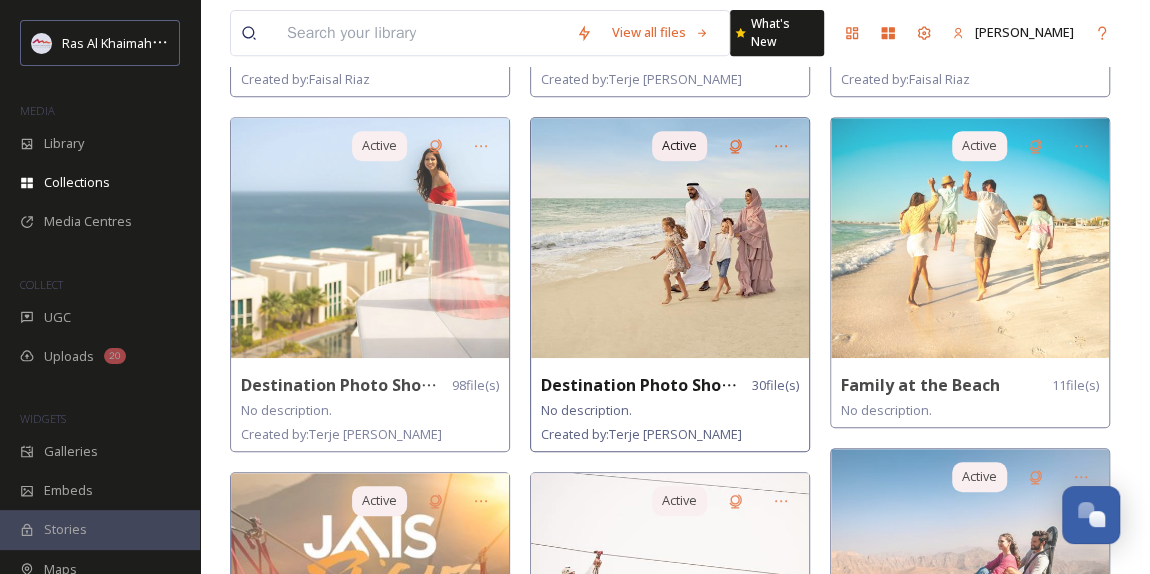 click at bounding box center [670, 238] 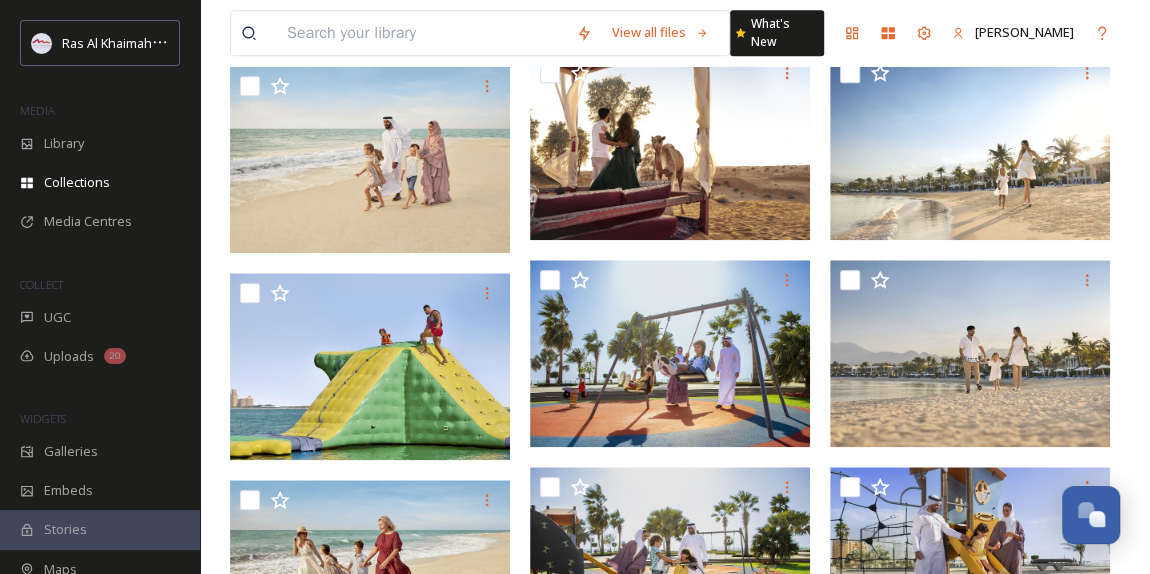 scroll, scrollTop: 999, scrollLeft: 0, axis: vertical 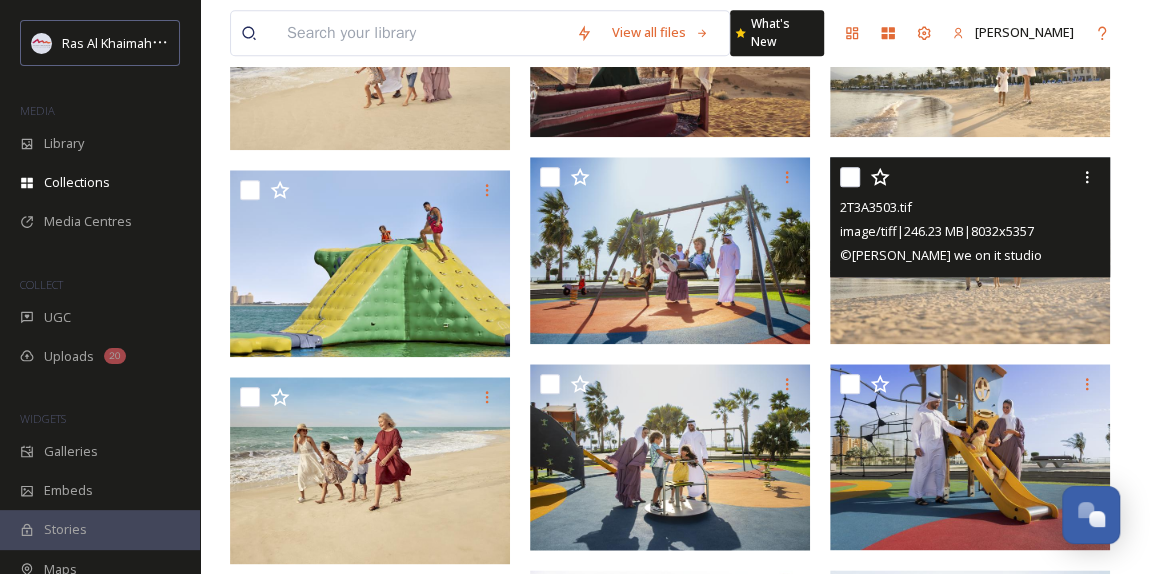 click at bounding box center (970, 250) 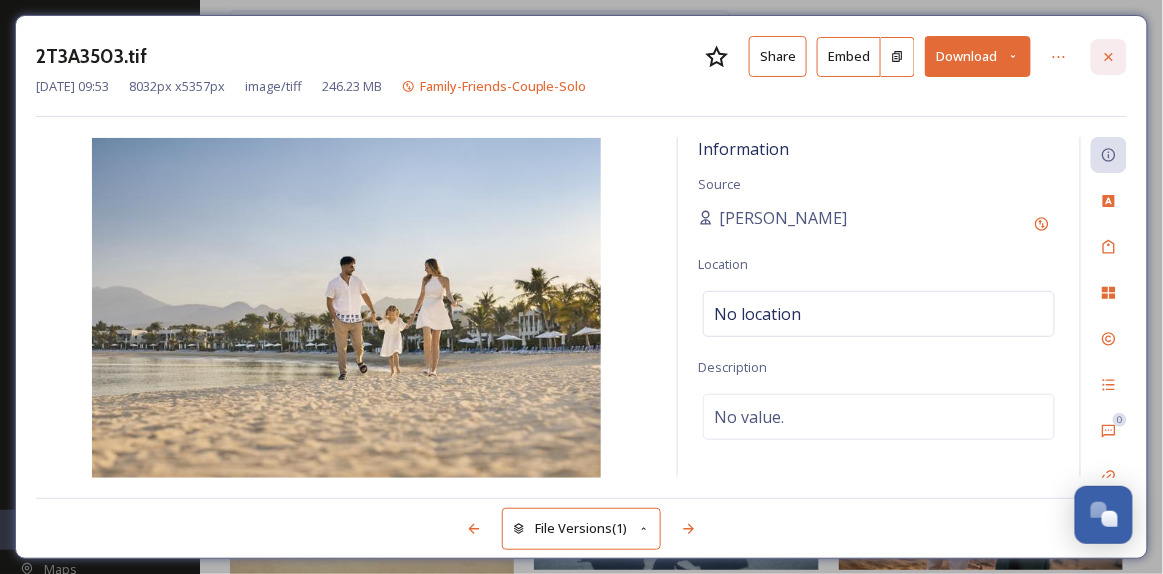 click 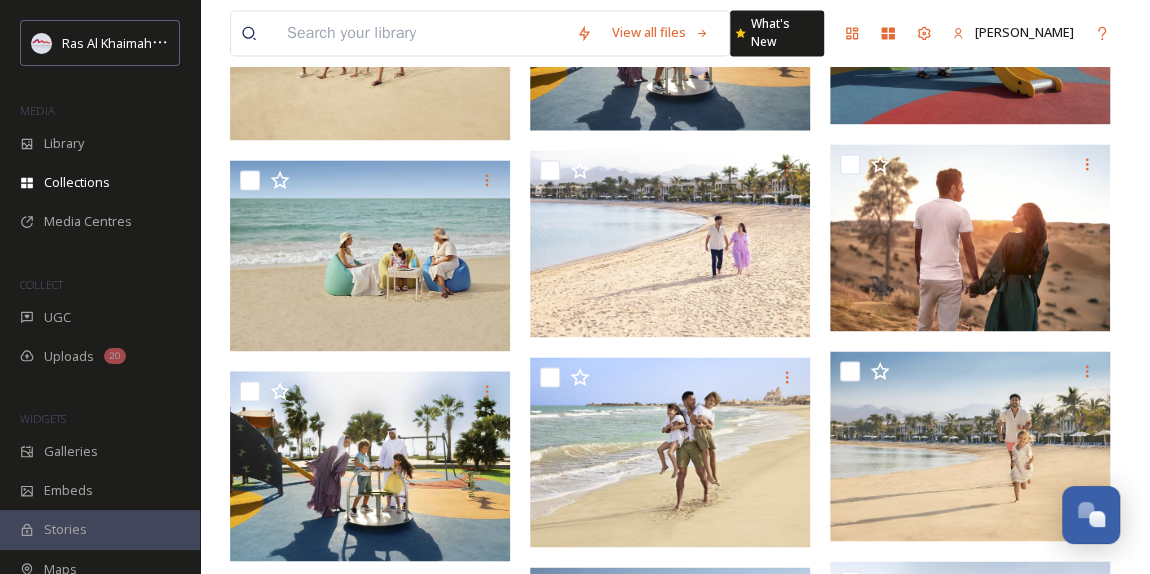 scroll, scrollTop: 1545, scrollLeft: 0, axis: vertical 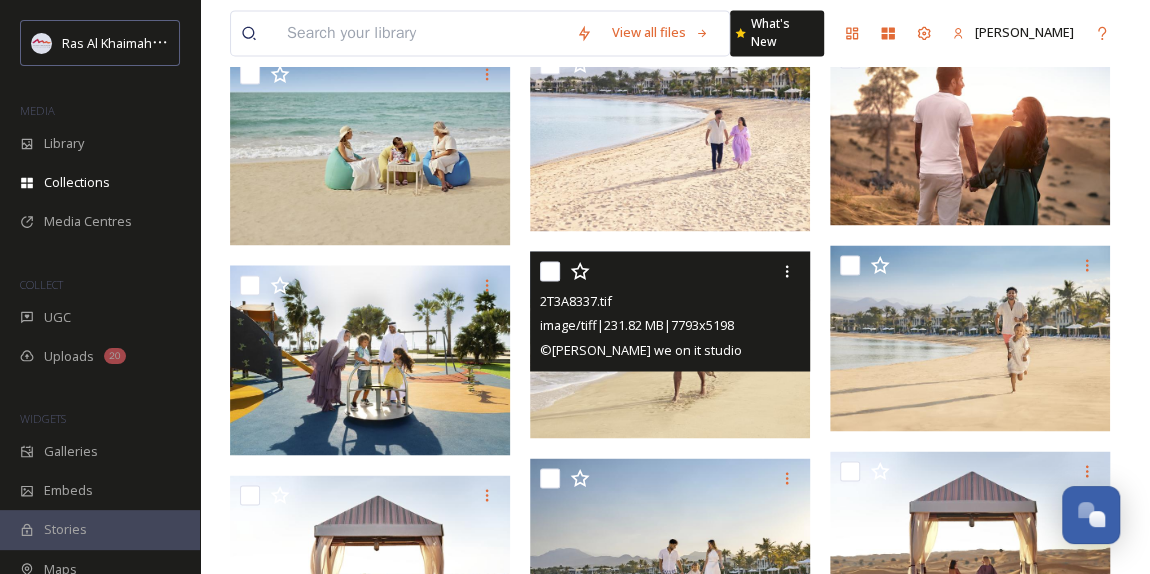 click on "2T3A8337.tif image/tiff  |  231.82 MB  |  7793  x  5198 ©  [PERSON_NAME] we on it studio" at bounding box center (670, 311) 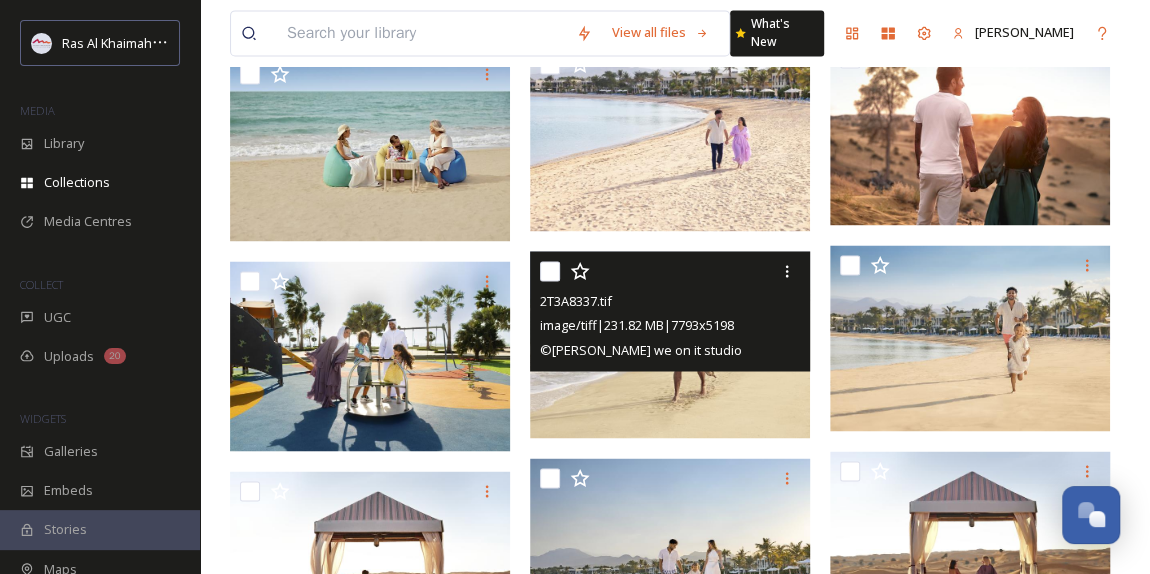 click on "2T3A8337.tif" at bounding box center (672, 301) 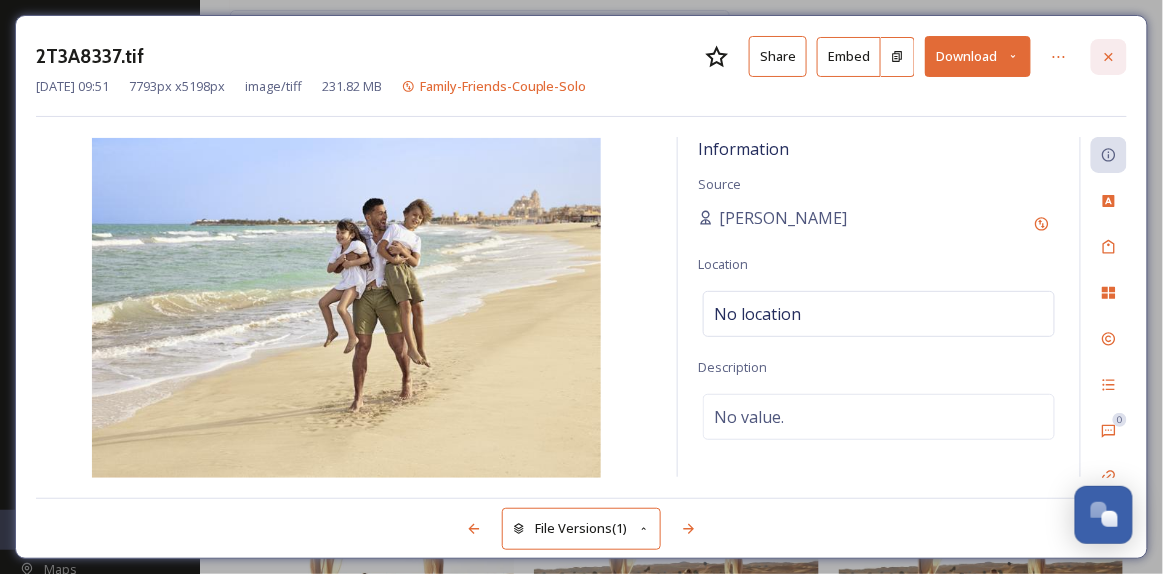 click 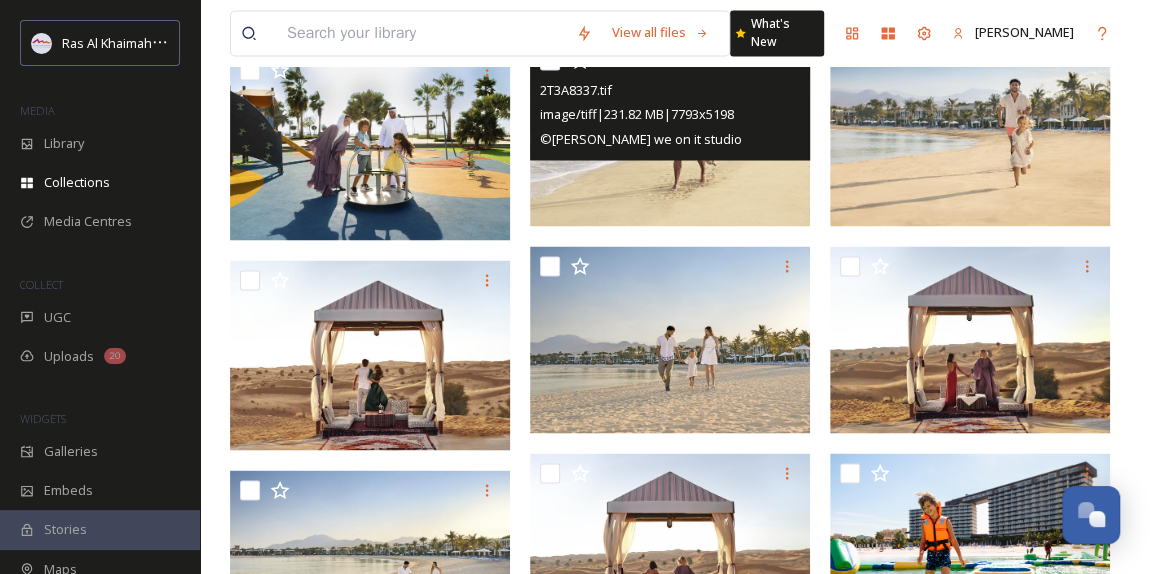 scroll, scrollTop: 1669, scrollLeft: 0, axis: vertical 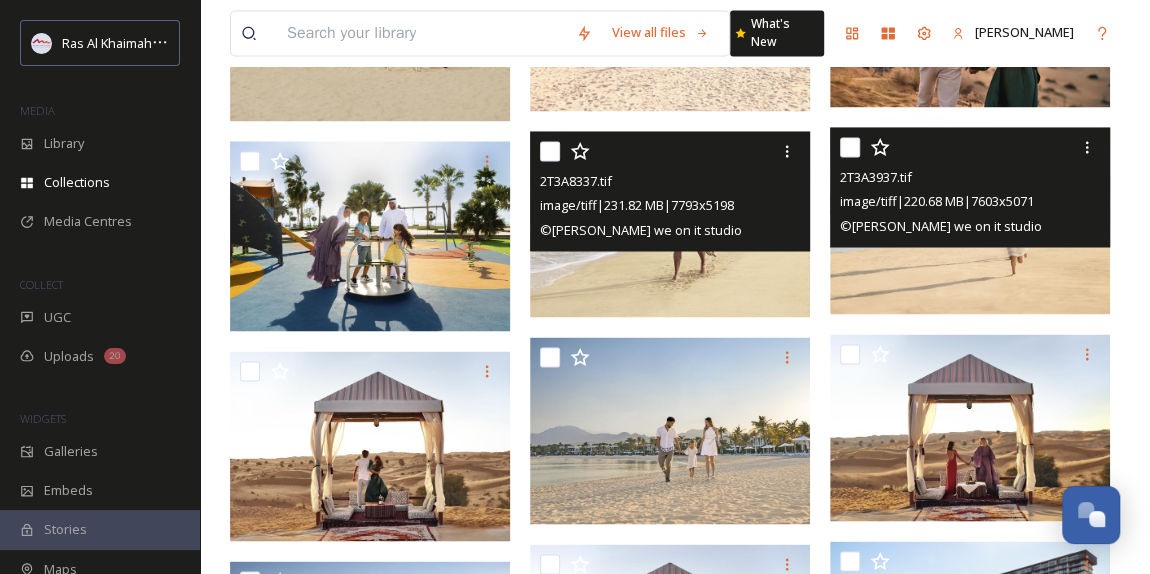 click at bounding box center [970, 220] 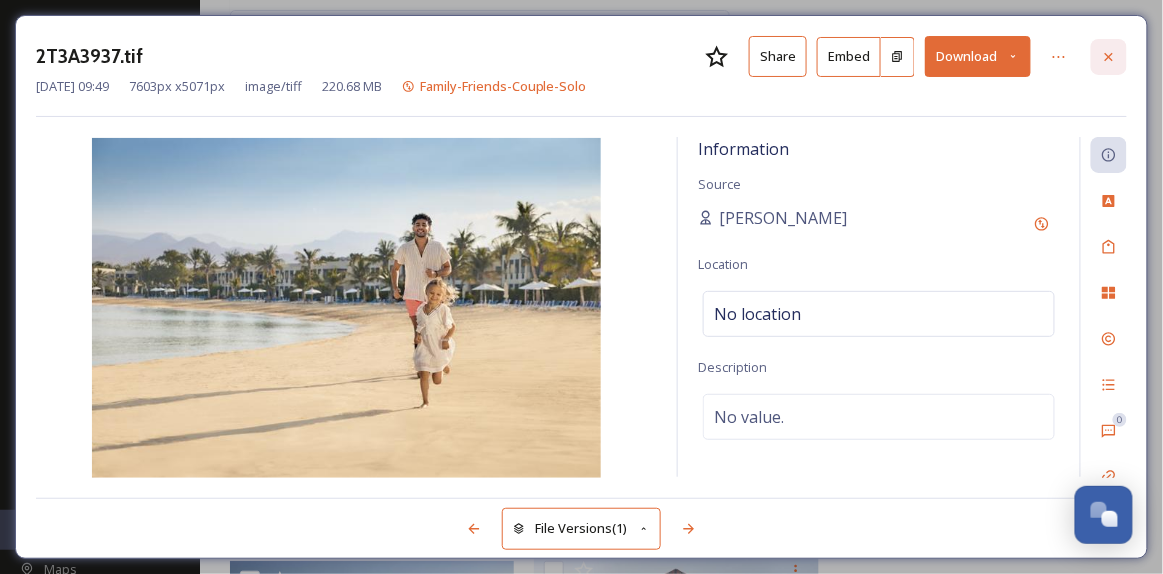 click 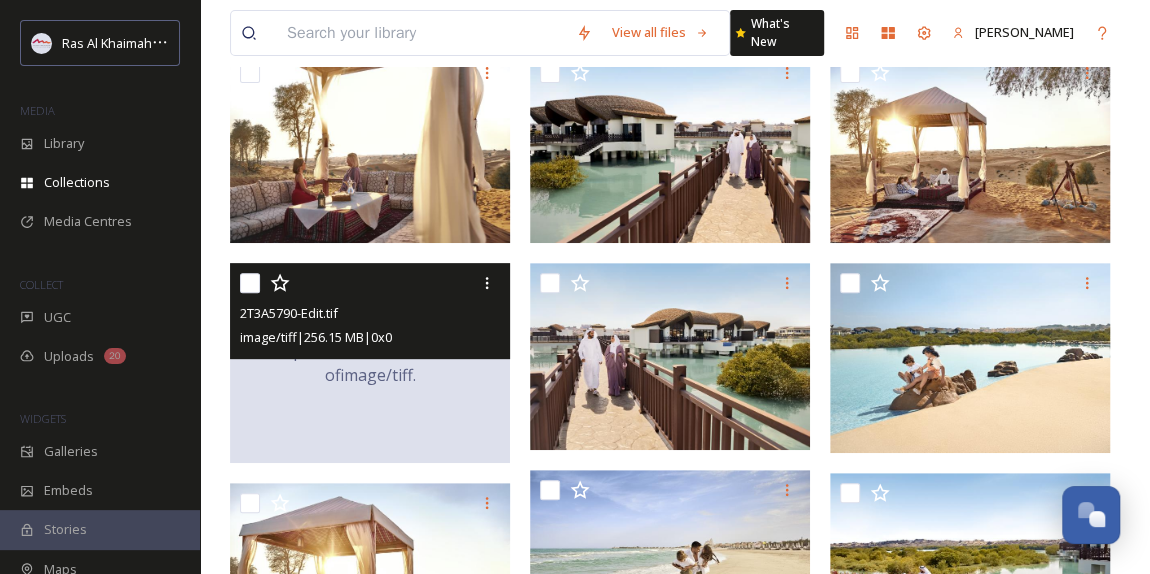 scroll, scrollTop: 120, scrollLeft: 0, axis: vertical 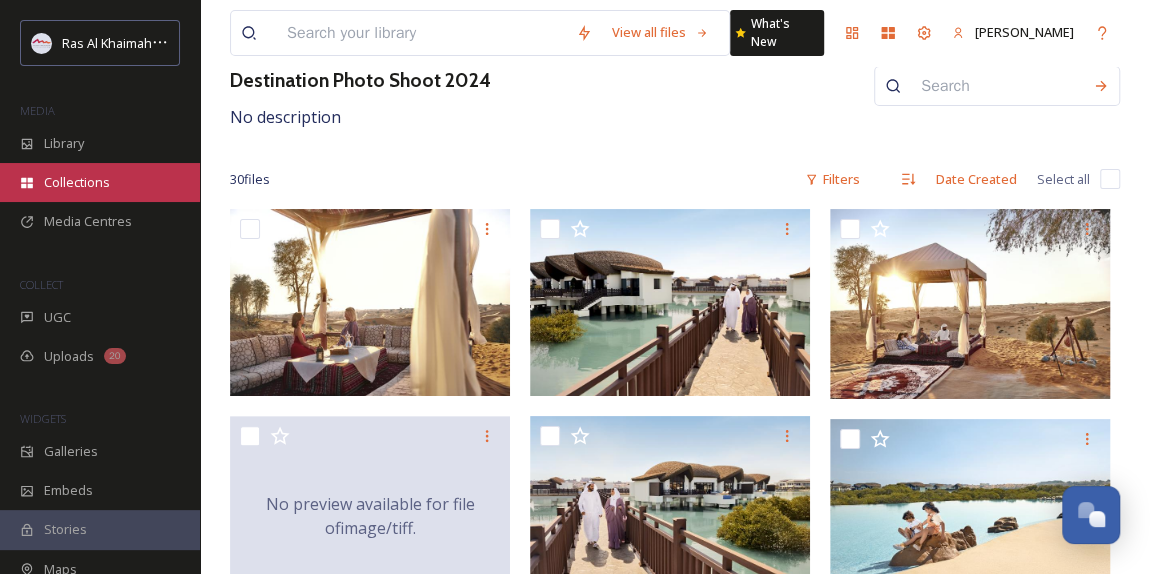 click on "Collections" at bounding box center (77, 182) 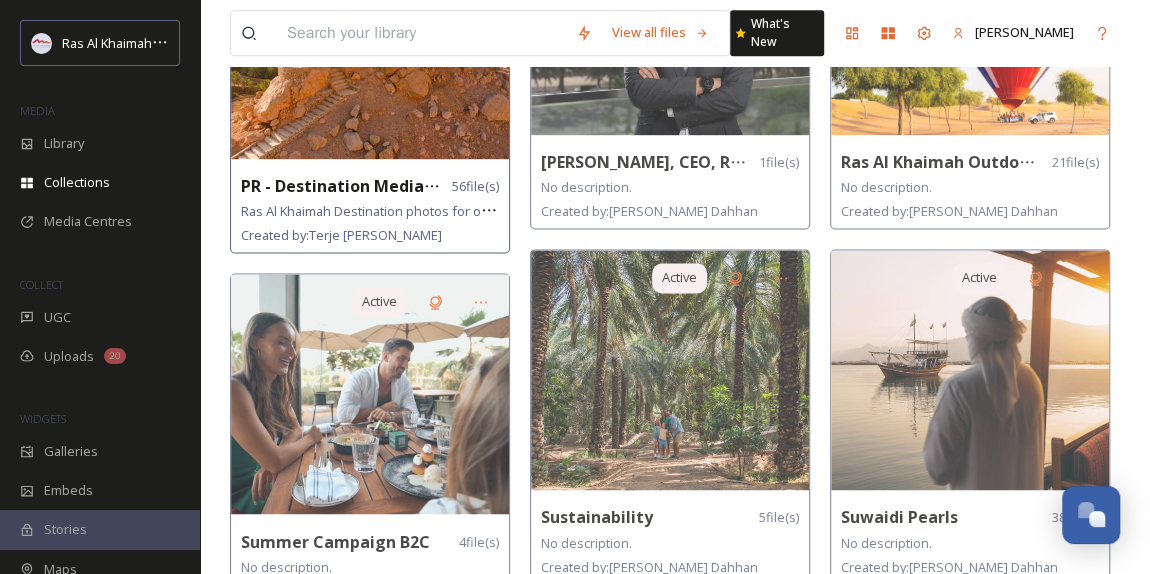 scroll, scrollTop: 1272, scrollLeft: 0, axis: vertical 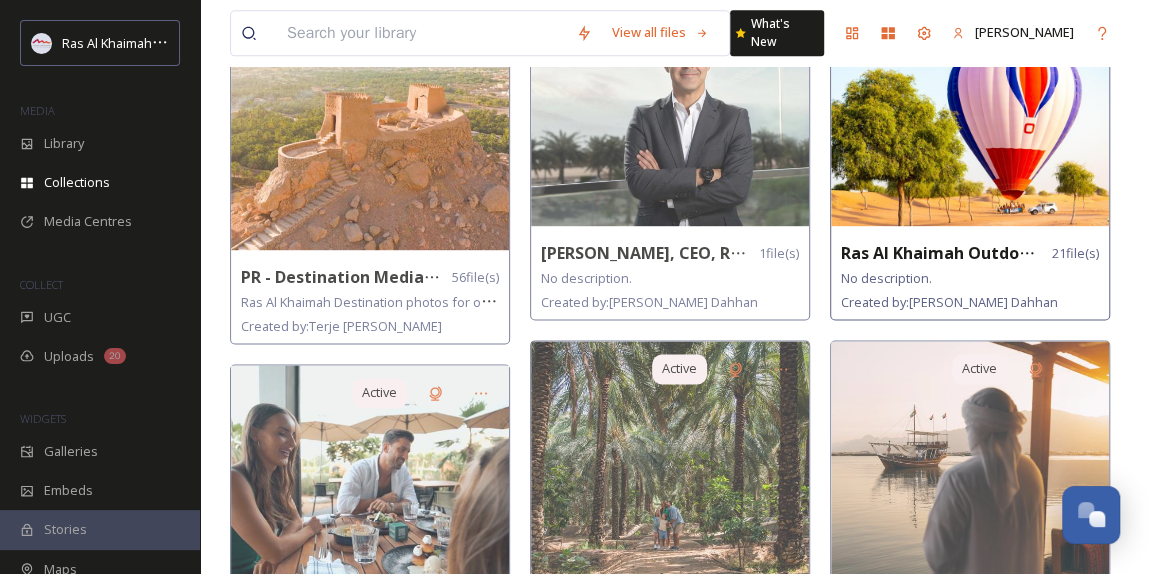 click at bounding box center [970, 106] 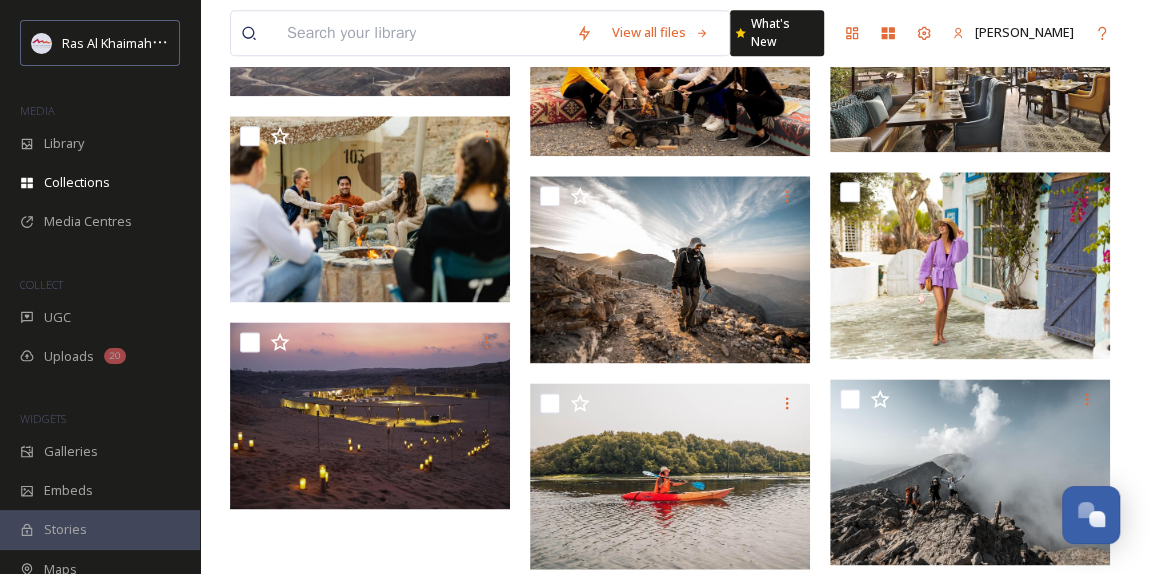 scroll, scrollTop: 1272, scrollLeft: 0, axis: vertical 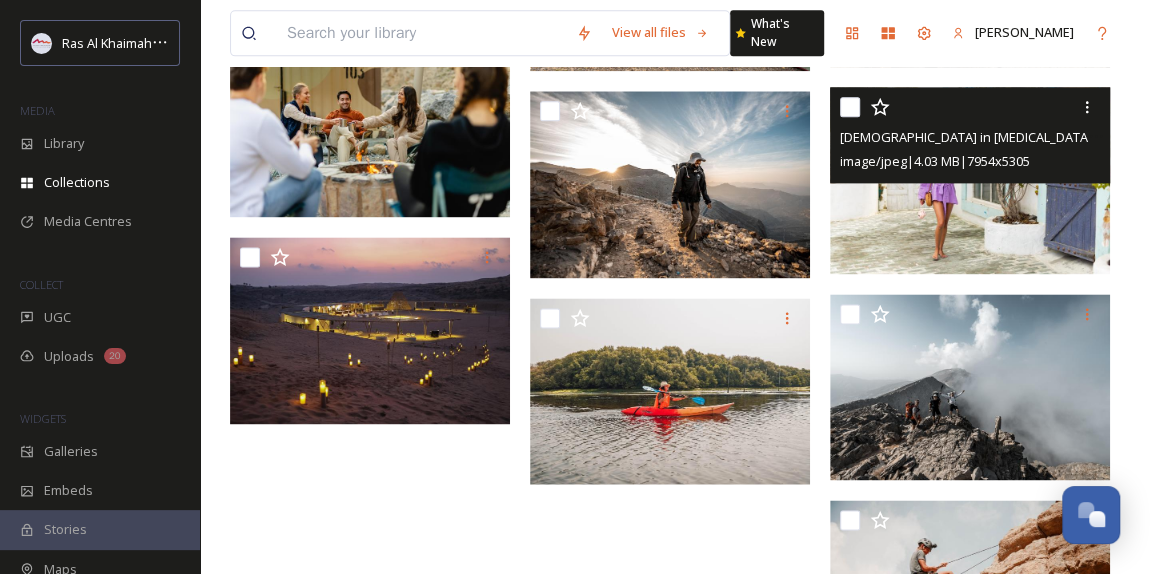 click at bounding box center [970, 180] 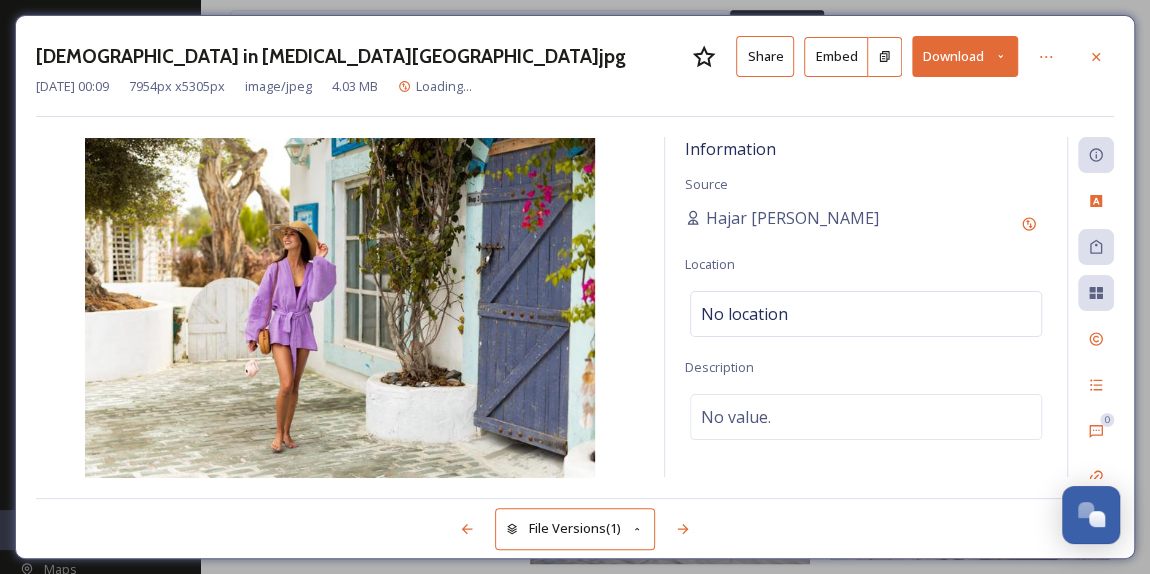 scroll, scrollTop: 1191, scrollLeft: 0, axis: vertical 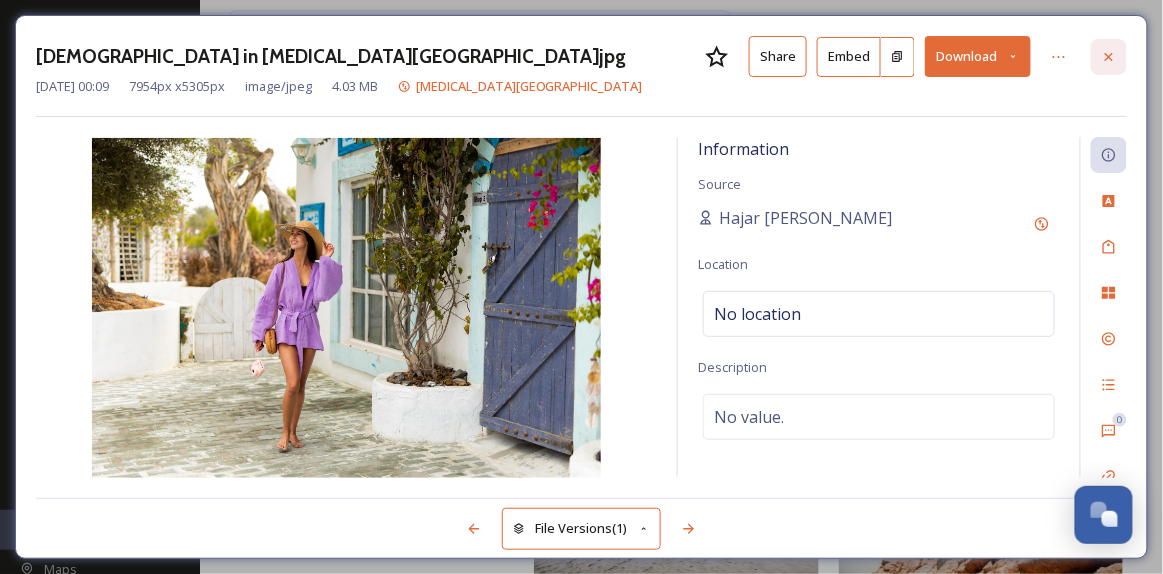 click 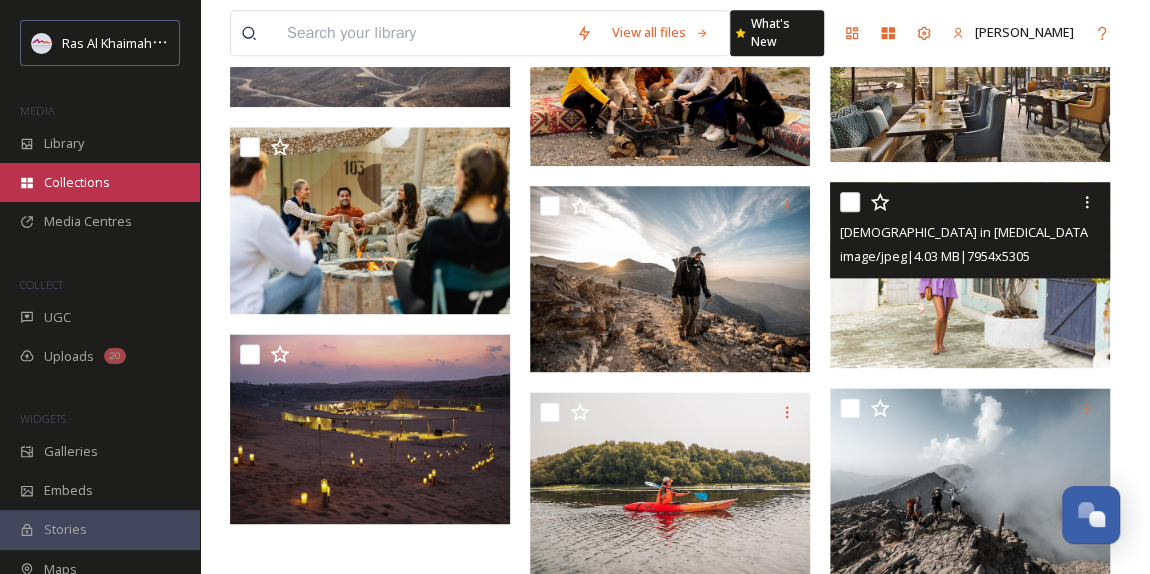 click on "Collections" at bounding box center (77, 182) 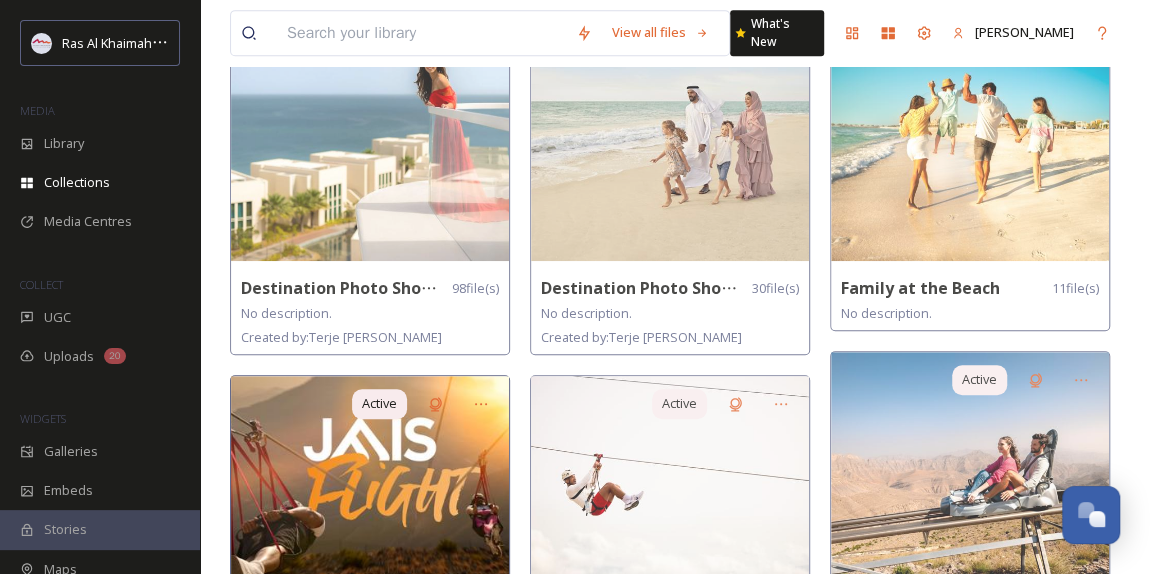 scroll, scrollTop: 545, scrollLeft: 0, axis: vertical 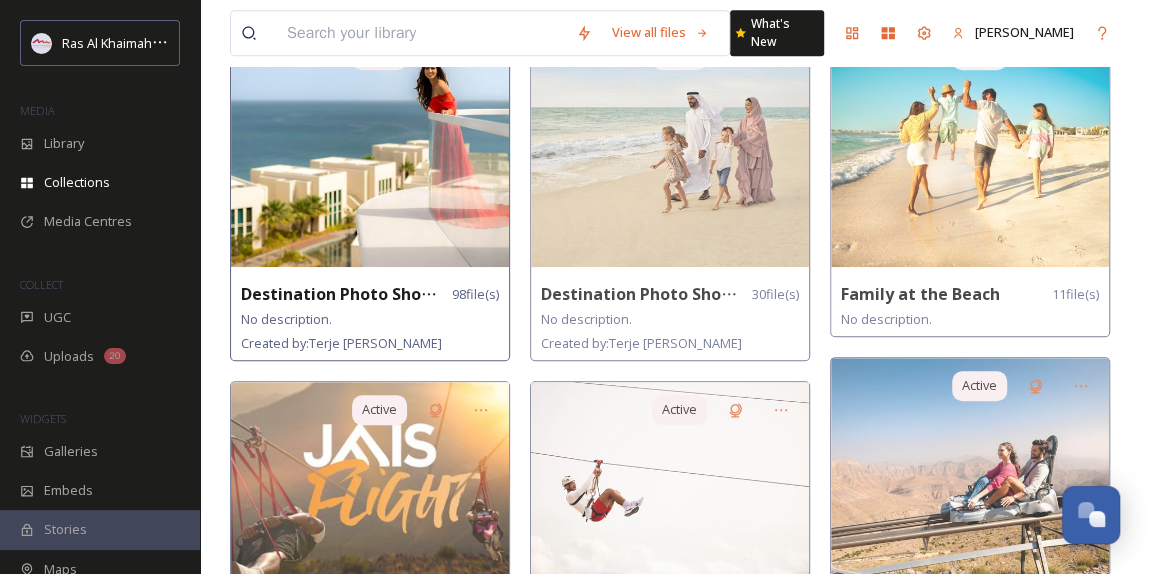 click at bounding box center (370, 147) 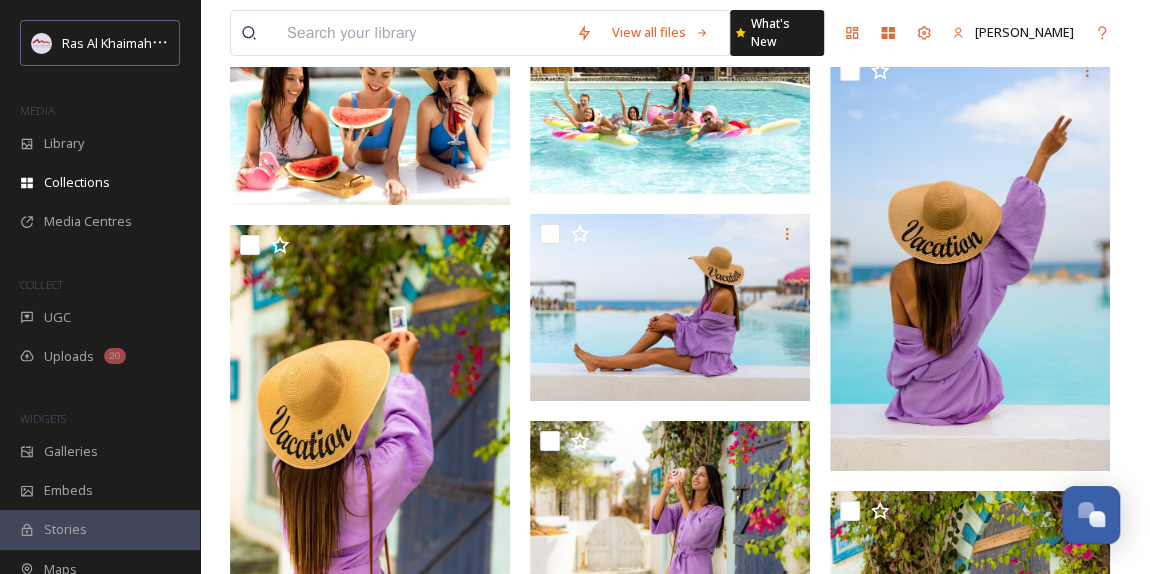 scroll, scrollTop: 3727, scrollLeft: 0, axis: vertical 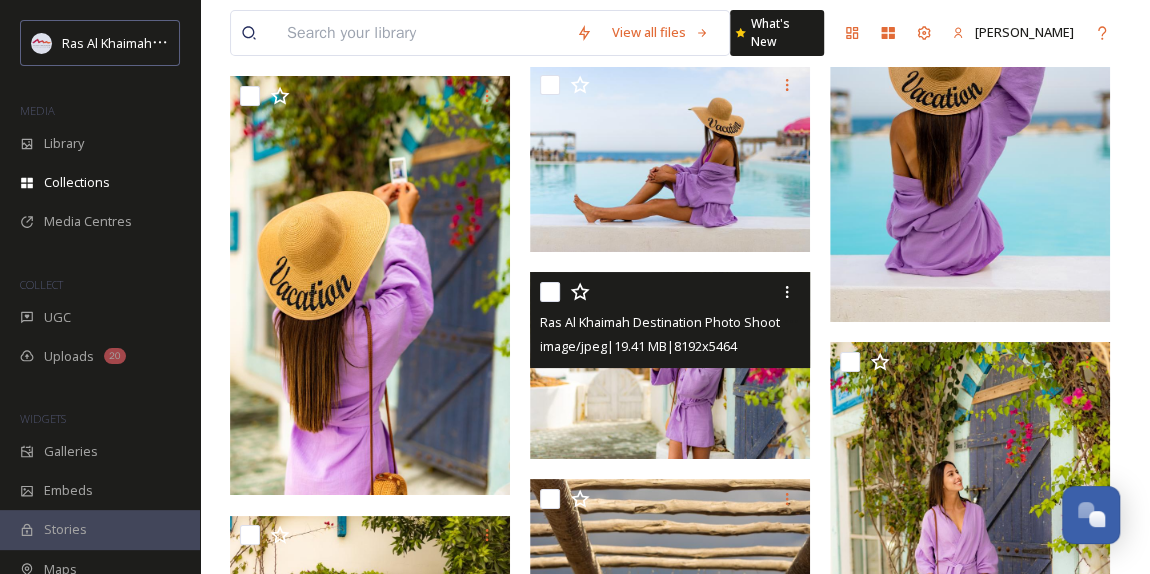 click at bounding box center [670, 365] 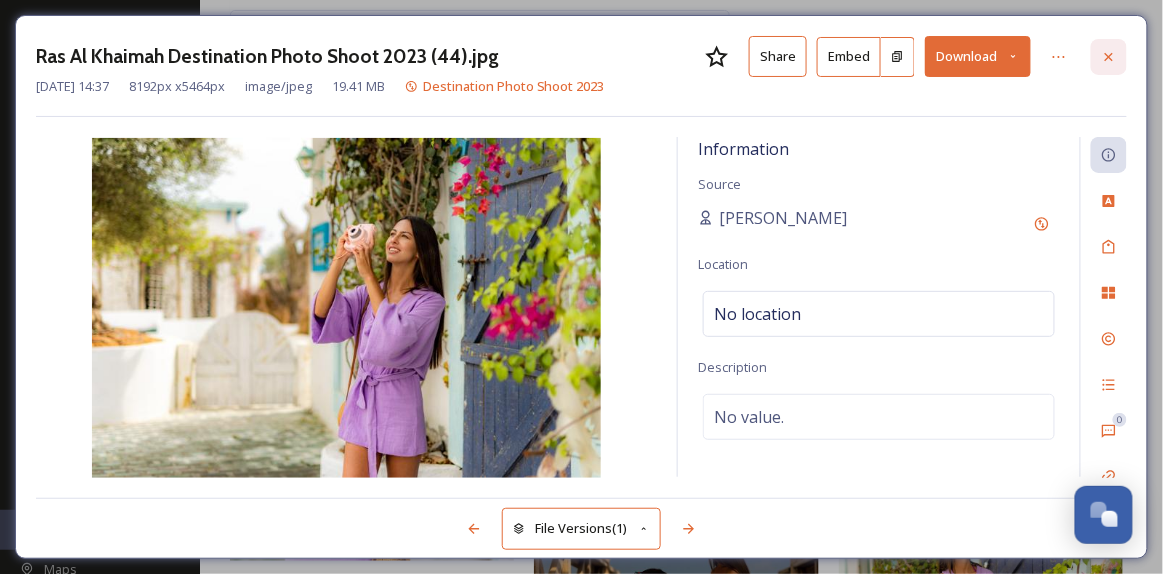 click at bounding box center [1109, 57] 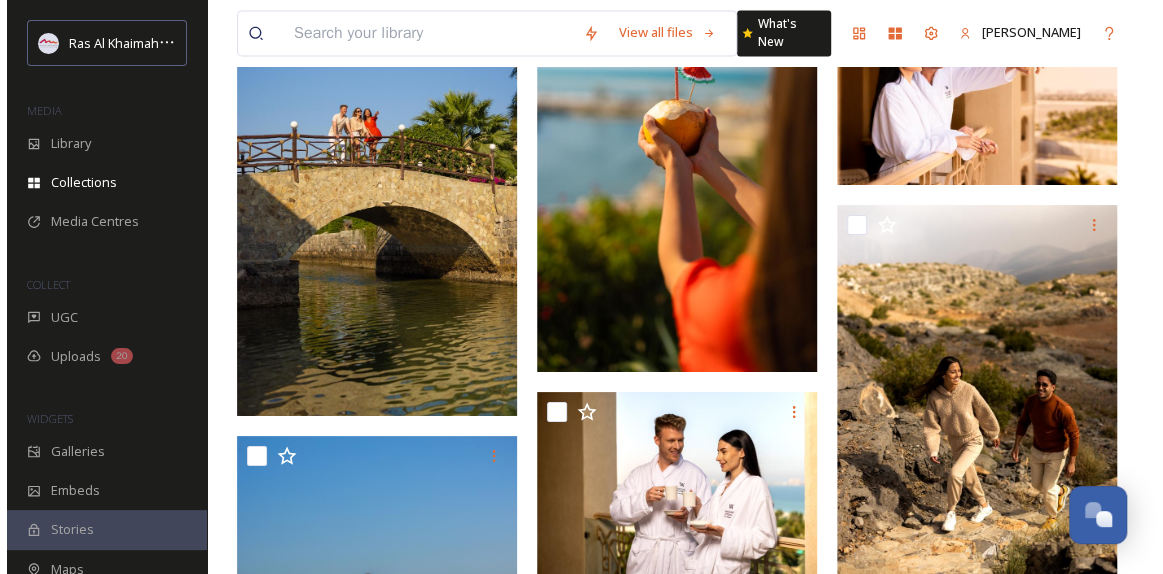 scroll, scrollTop: 4842, scrollLeft: 0, axis: vertical 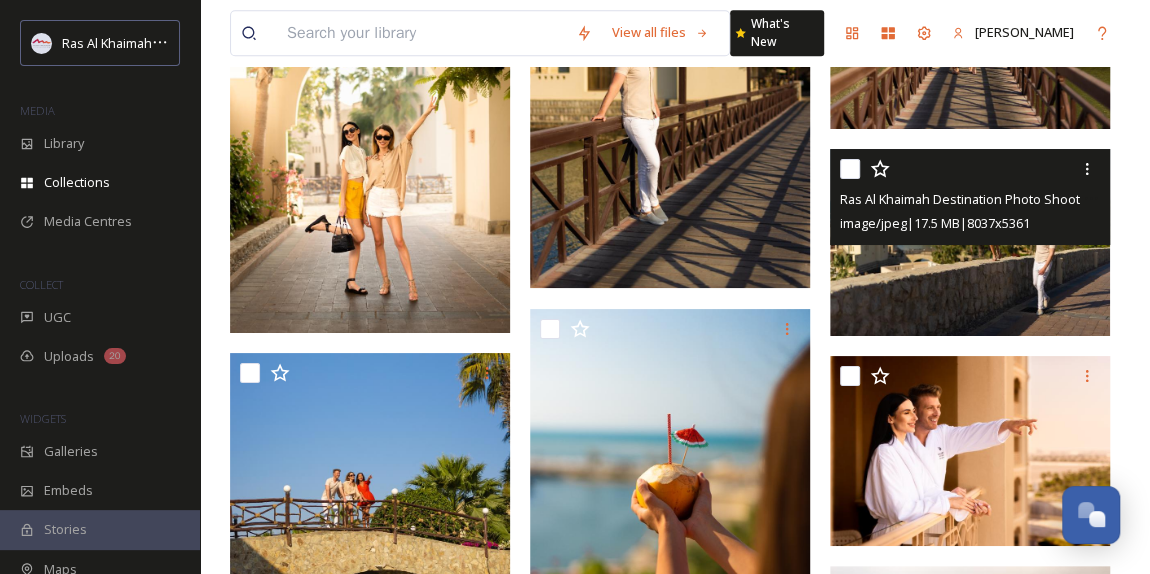click at bounding box center (970, 242) 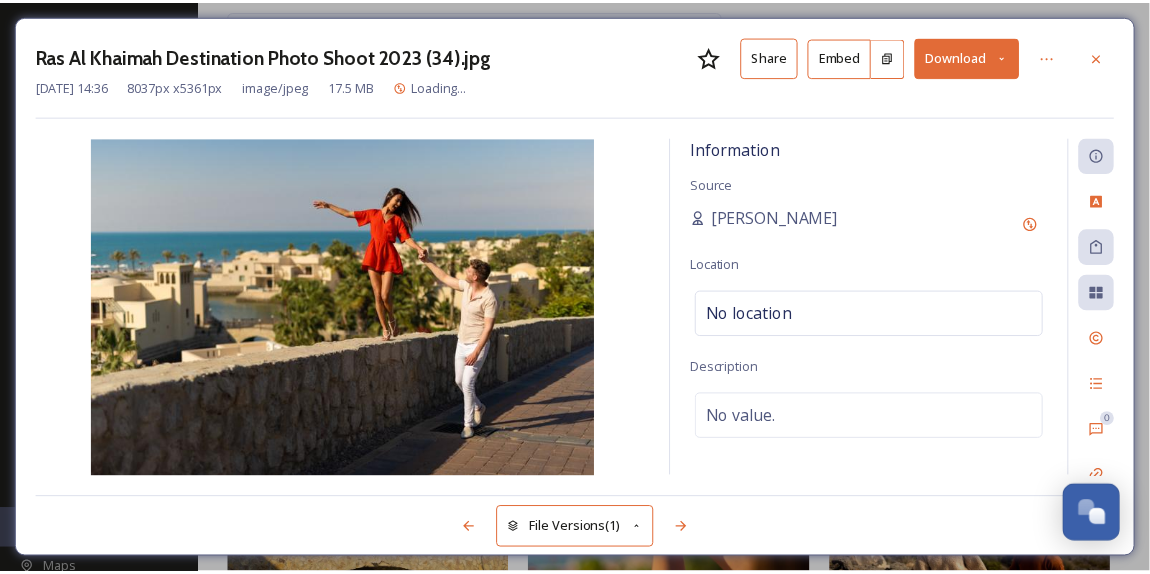 scroll, scrollTop: 4849, scrollLeft: 0, axis: vertical 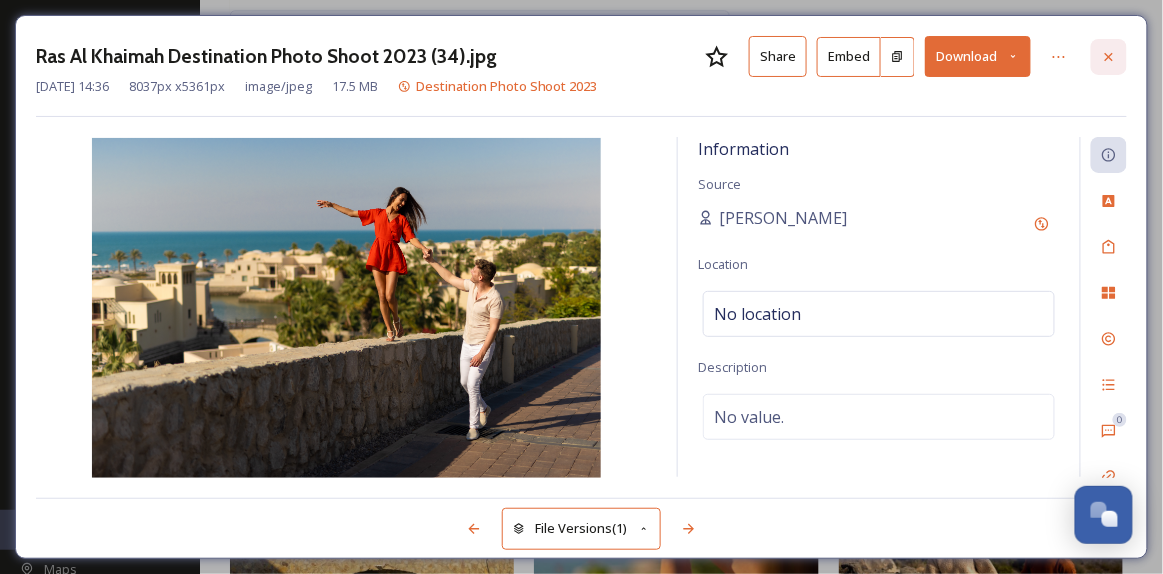 click 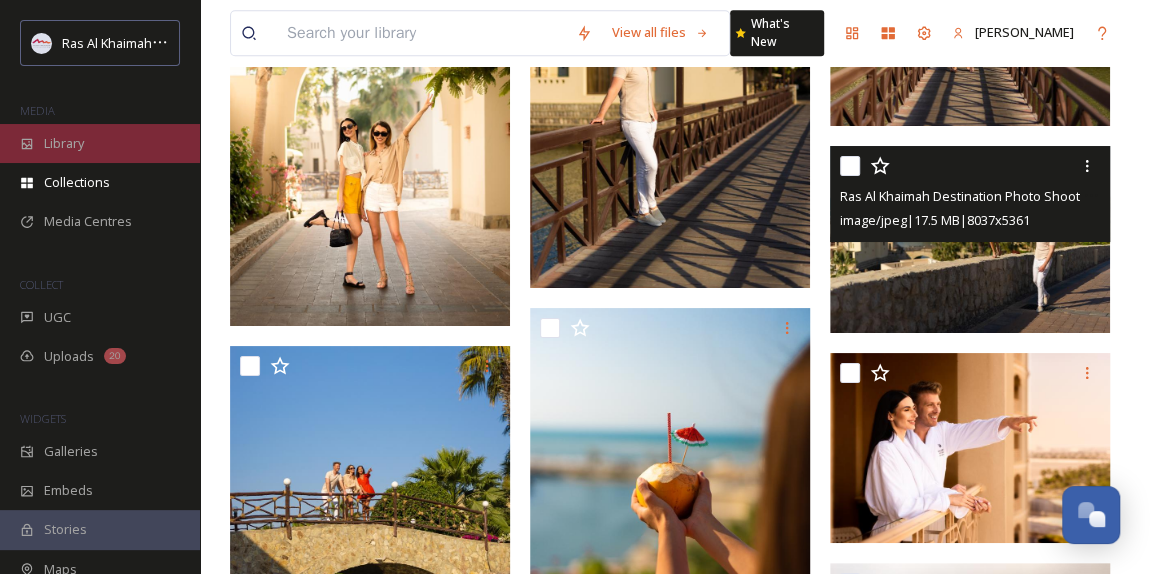 click on "Library" at bounding box center (64, 143) 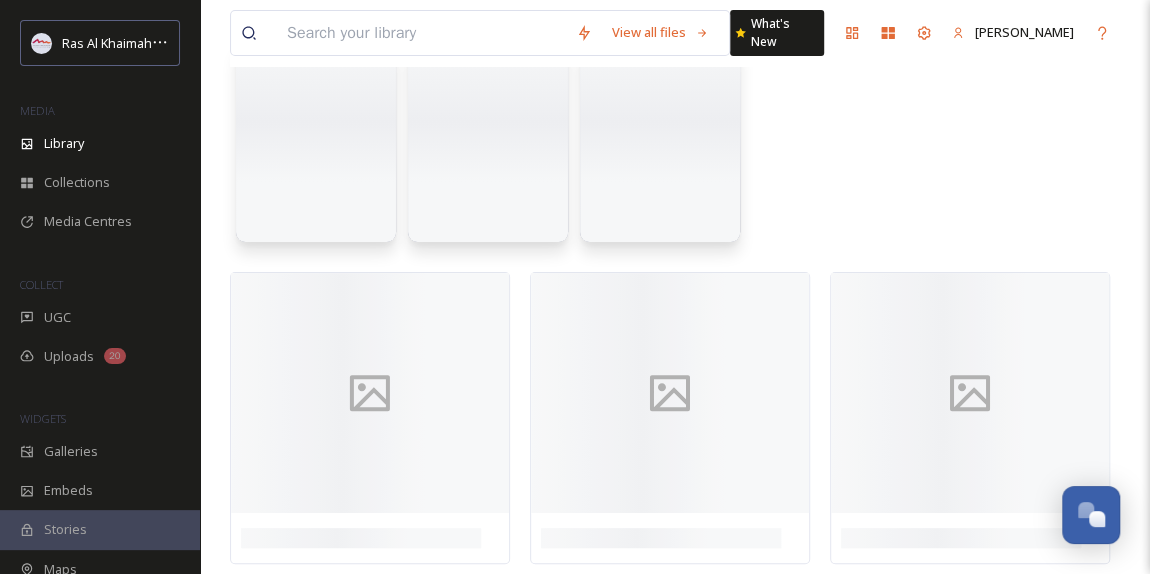 scroll, scrollTop: 0, scrollLeft: 0, axis: both 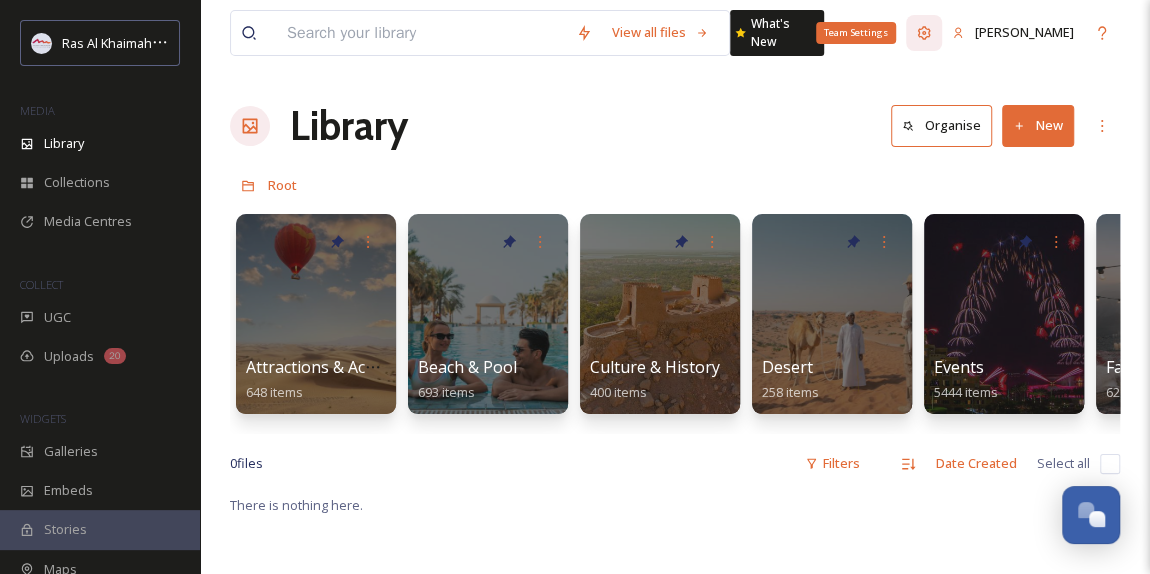 click 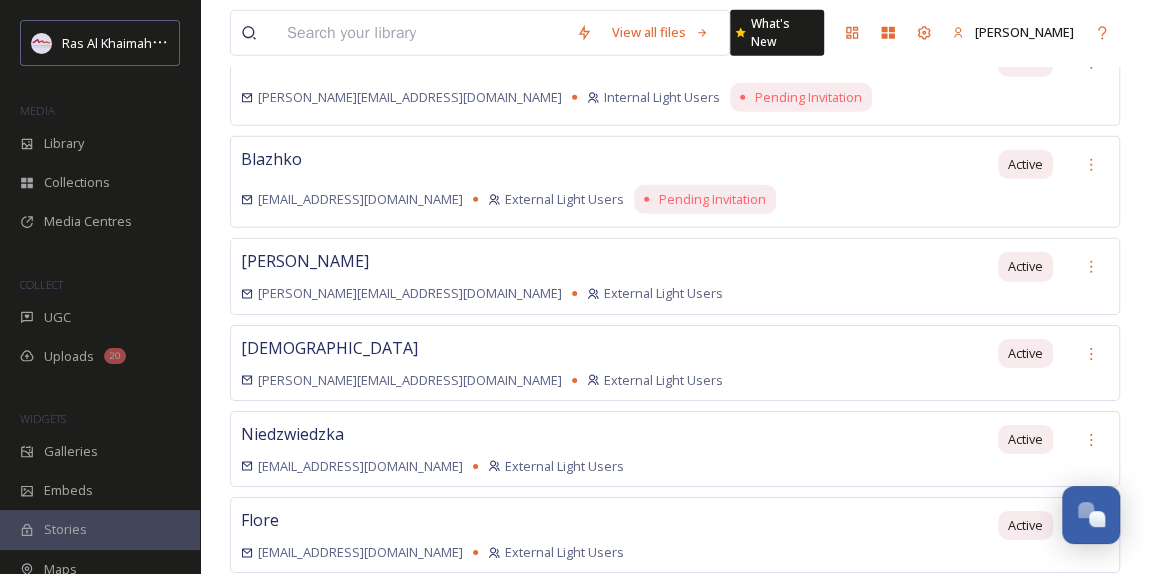 scroll, scrollTop: 3321, scrollLeft: 0, axis: vertical 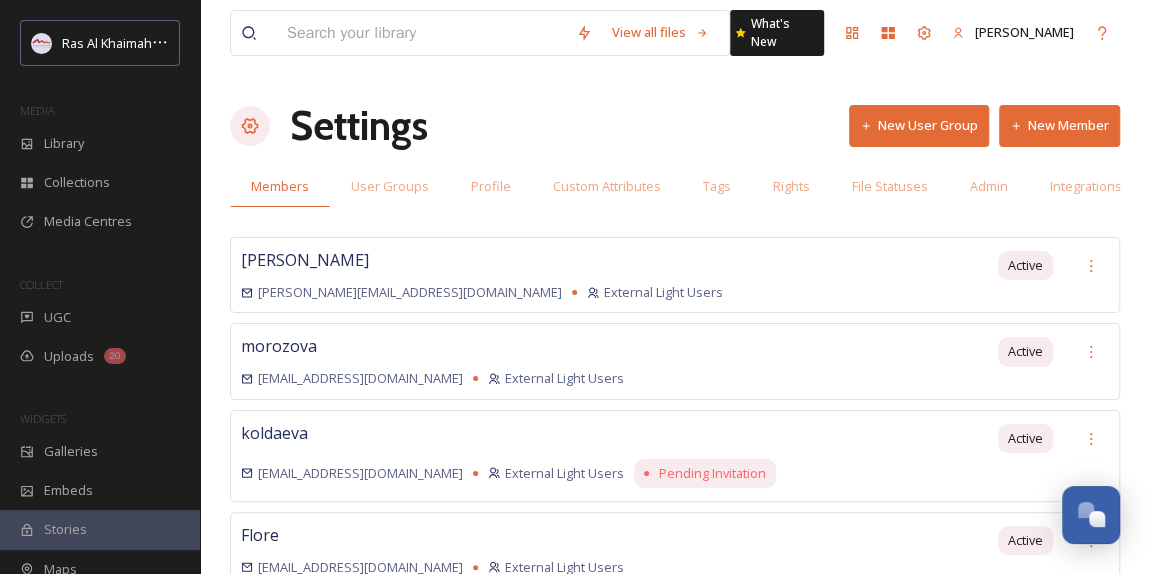 click on "New User Group" at bounding box center (919, 125) 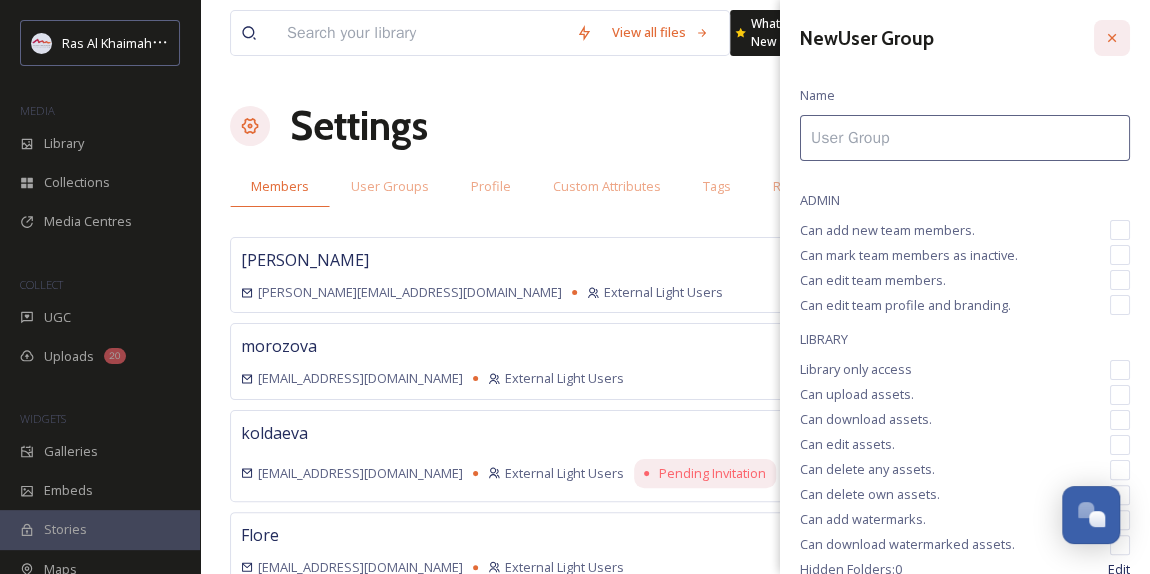 click 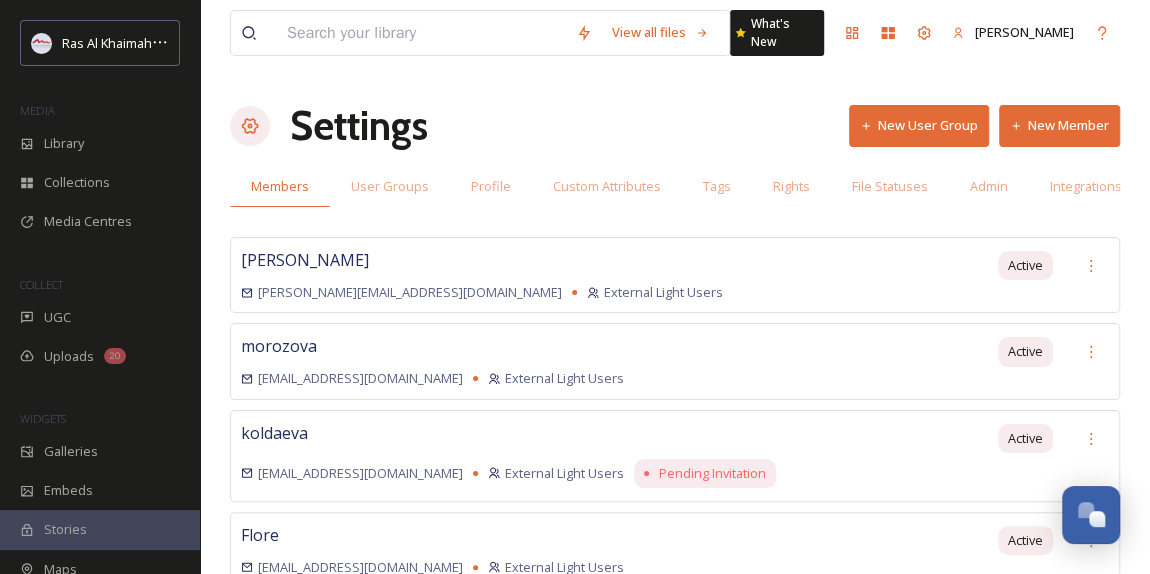 click on "New Member" at bounding box center (1059, 125) 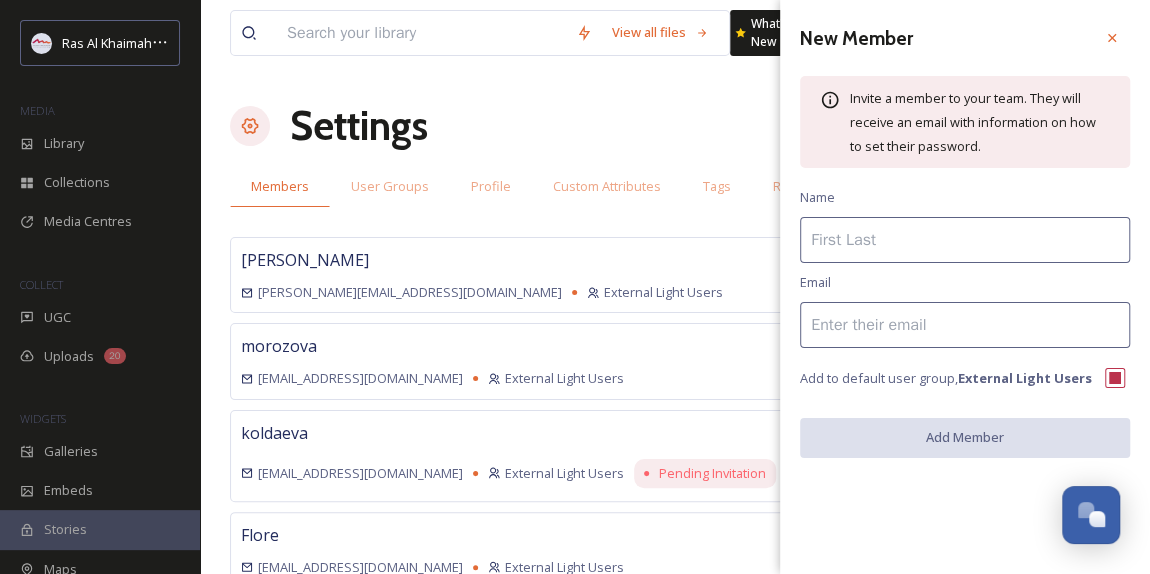 click at bounding box center (965, 240) 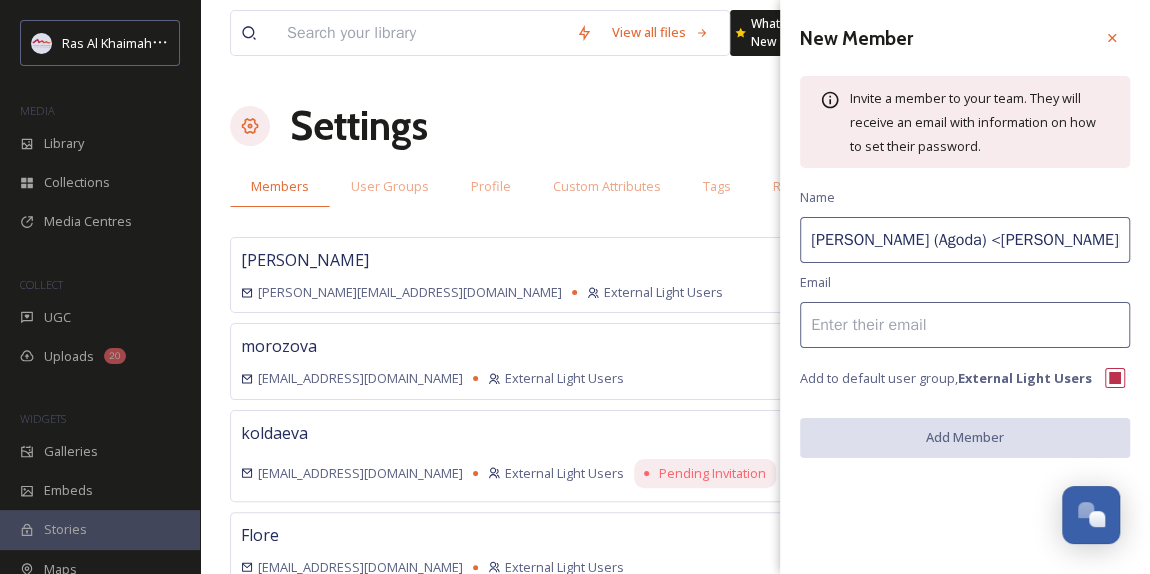 scroll, scrollTop: 0, scrollLeft: 93, axis: horizontal 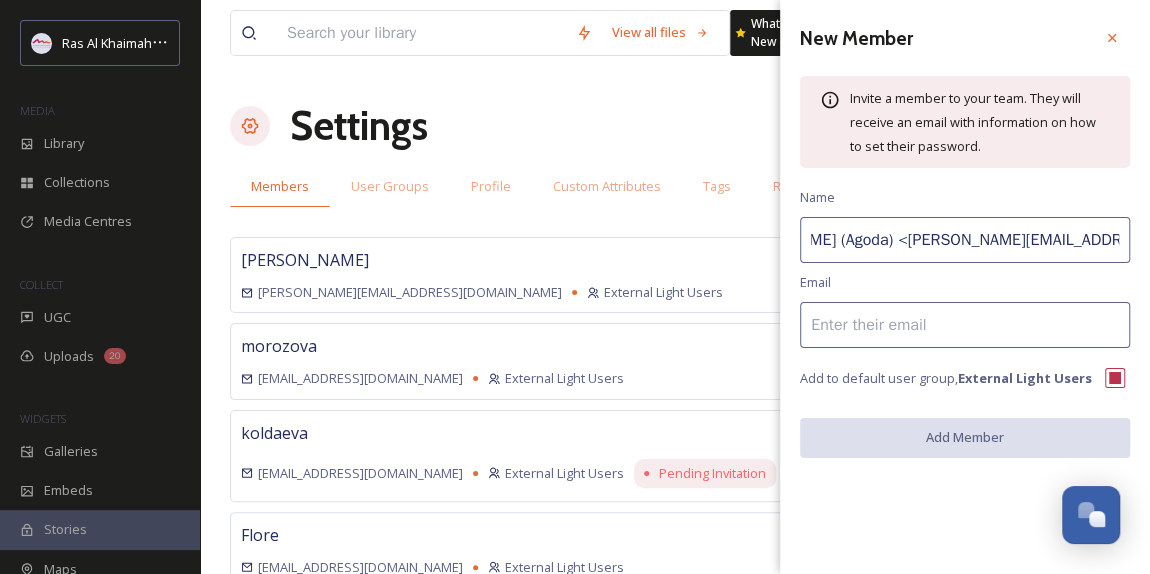 drag, startPoint x: 833, startPoint y: 242, endPoint x: 1161, endPoint y: 236, distance: 328.05487 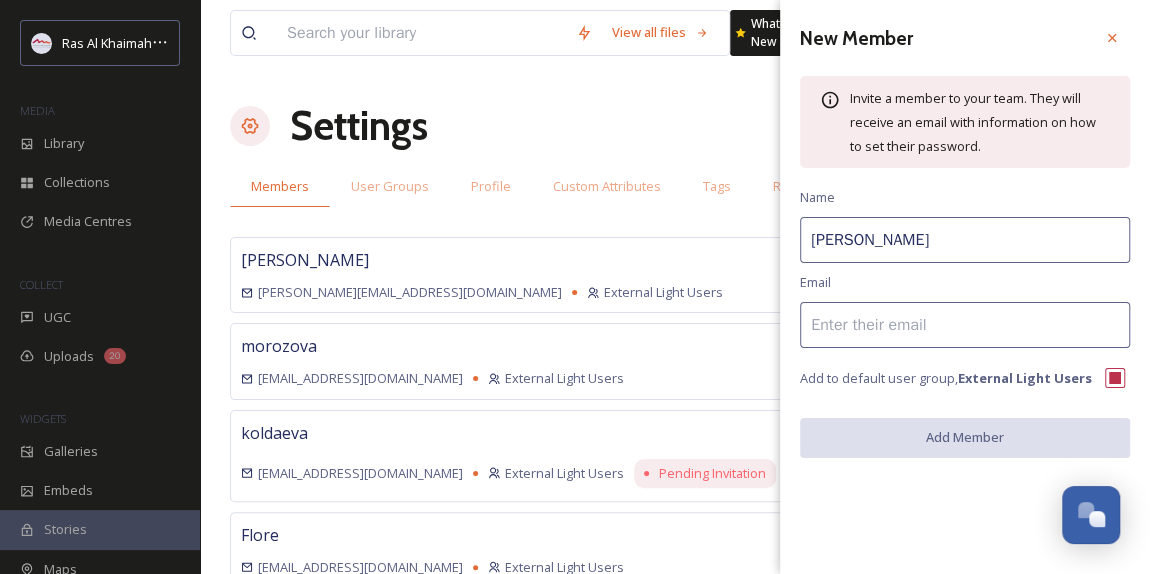 scroll, scrollTop: 0, scrollLeft: 0, axis: both 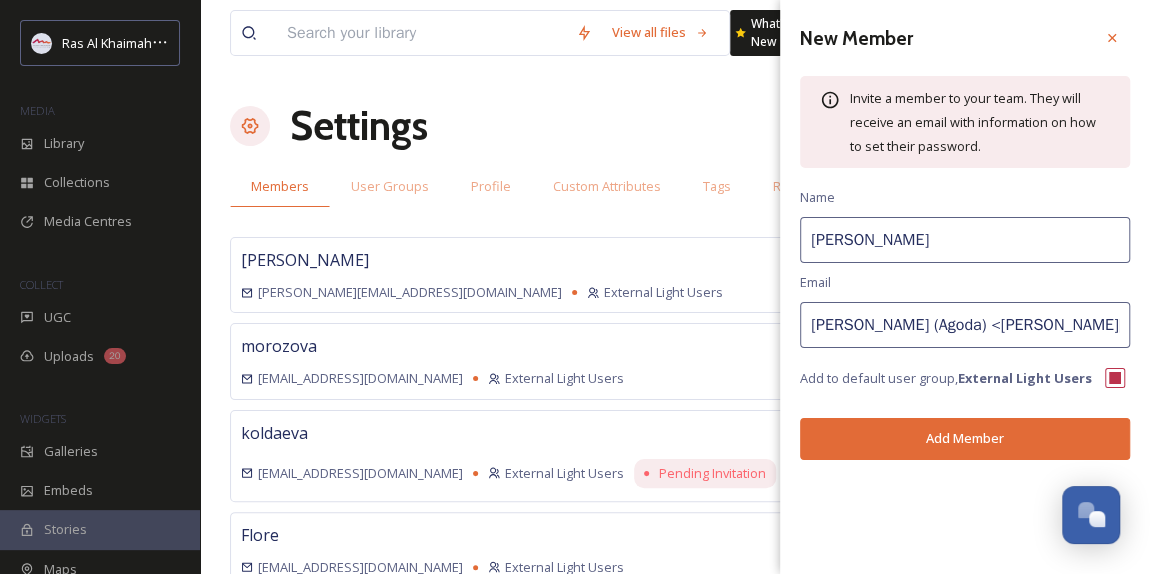 drag, startPoint x: 907, startPoint y: 322, endPoint x: 704, endPoint y: 329, distance: 203.12065 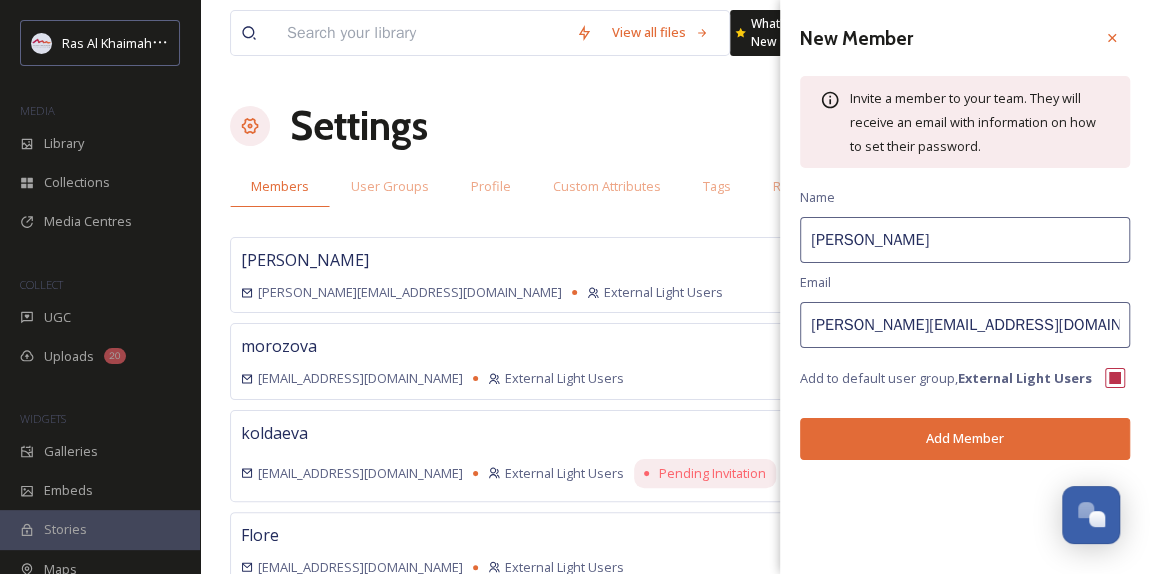 click on "[PERSON_NAME][EMAIL_ADDRESS][DOMAIN_NAME]>" at bounding box center [965, 325] 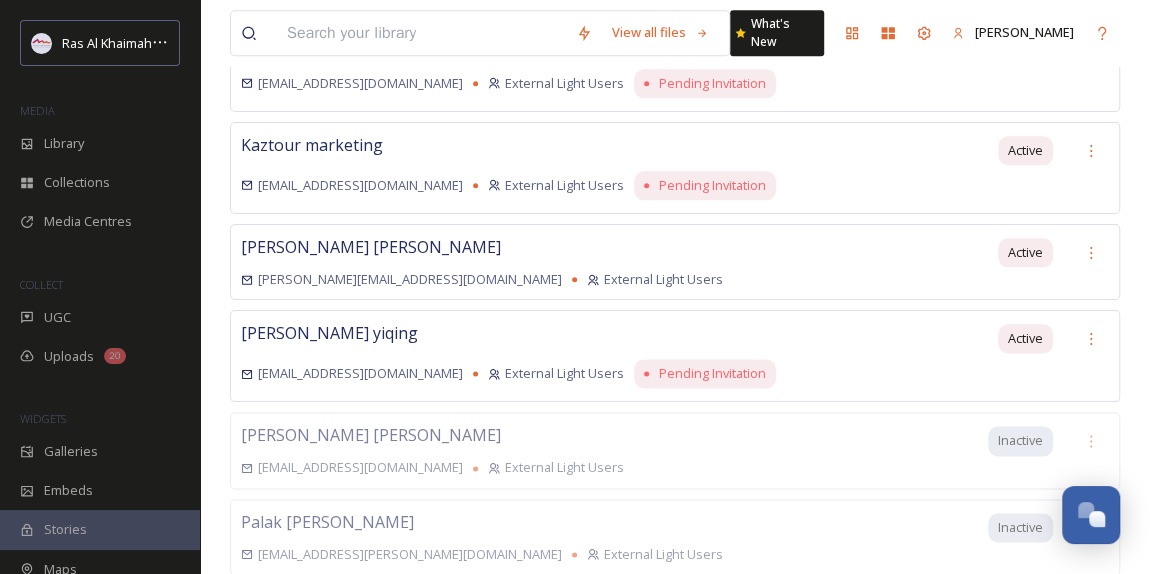 scroll, scrollTop: 27745, scrollLeft: 0, axis: vertical 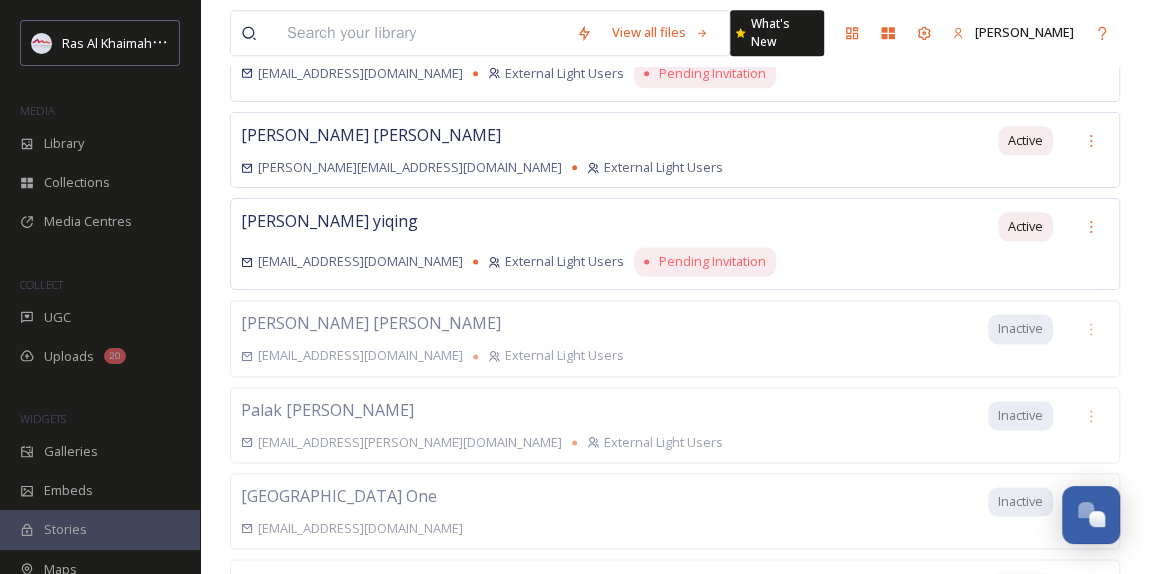 click 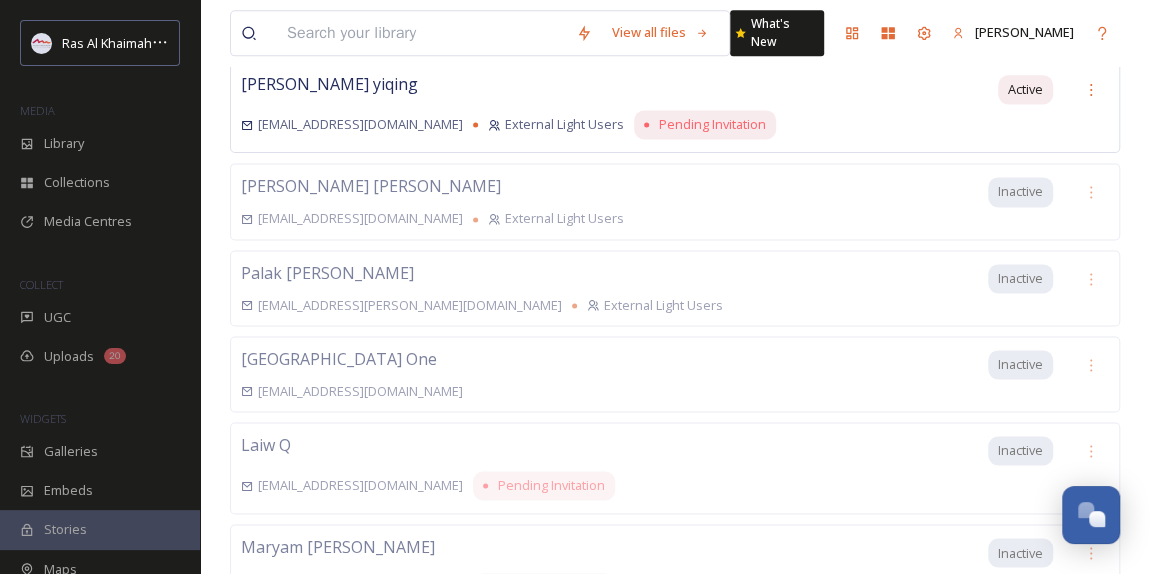 click on "Copy Verification Link" at bounding box center (1007, 816) 